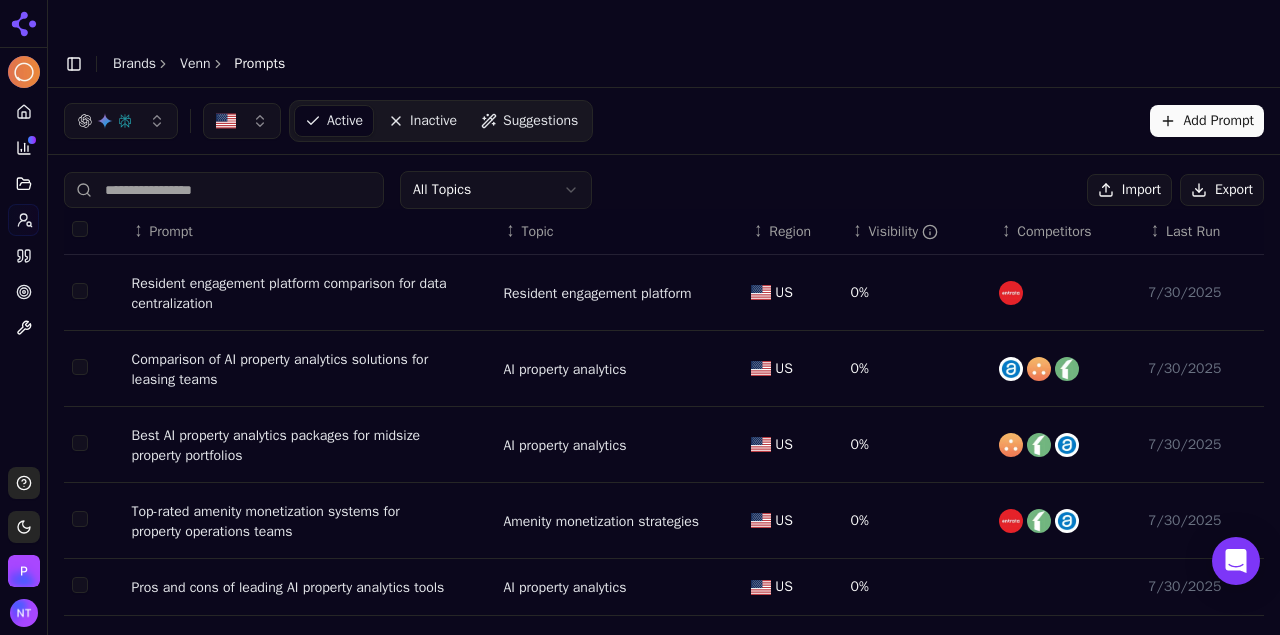 scroll, scrollTop: 0, scrollLeft: 0, axis: both 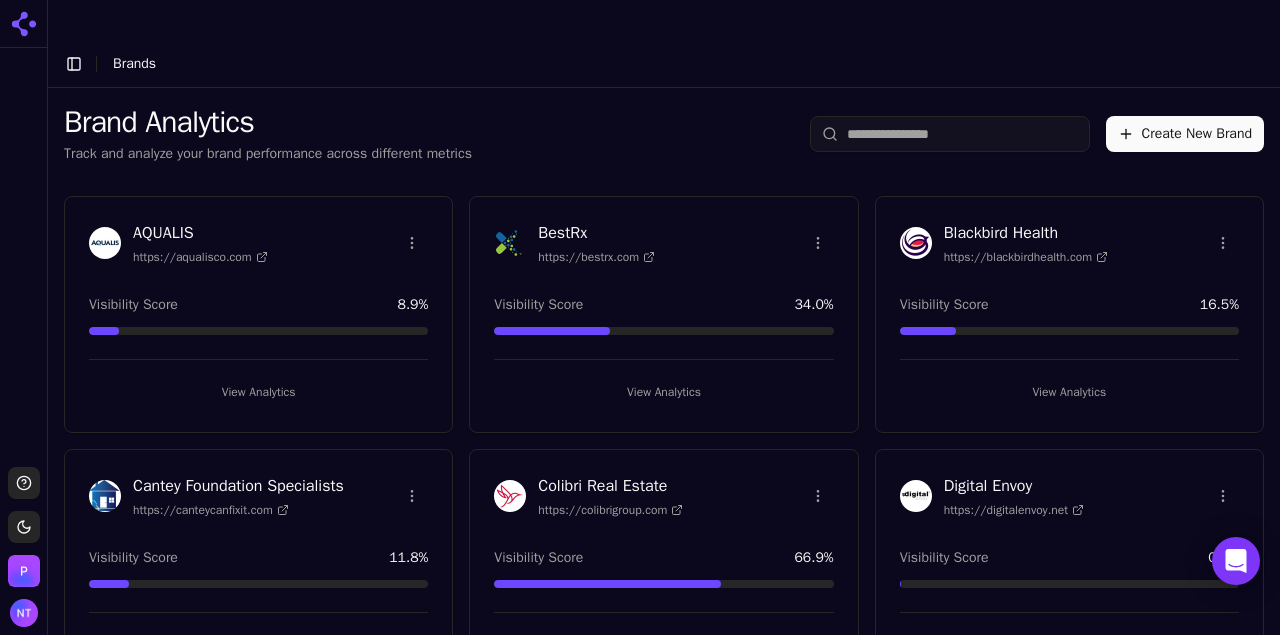 click on "Create New Brand" at bounding box center (1185, 134) 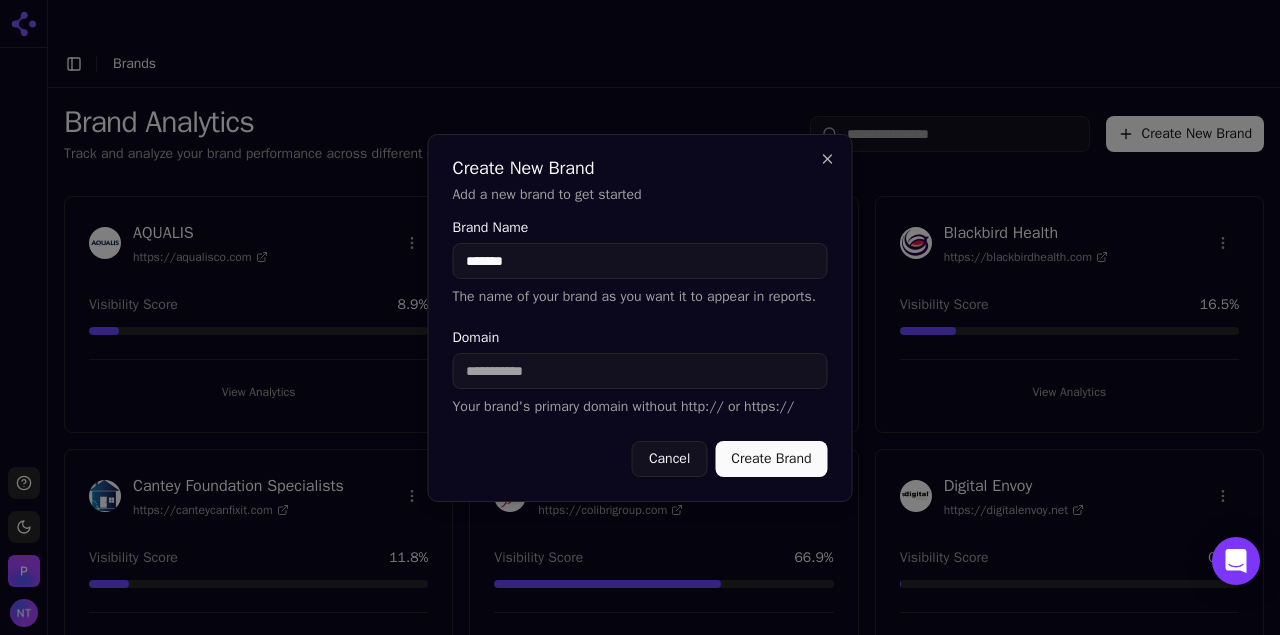 type on "*******" 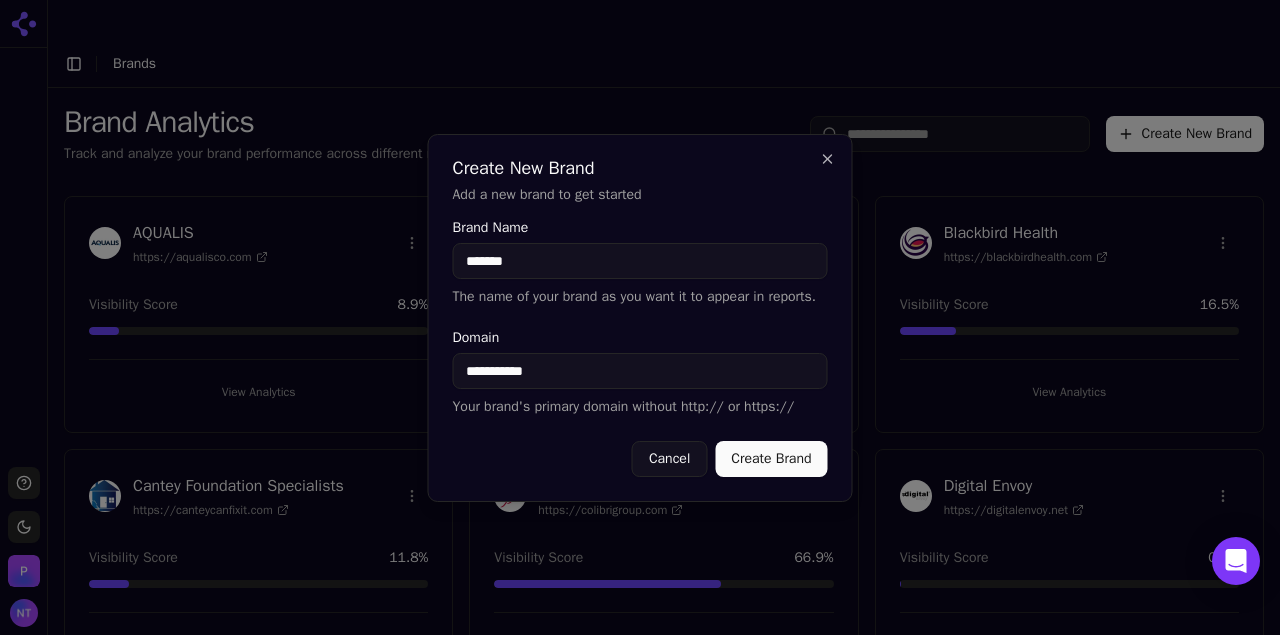 type on "**********" 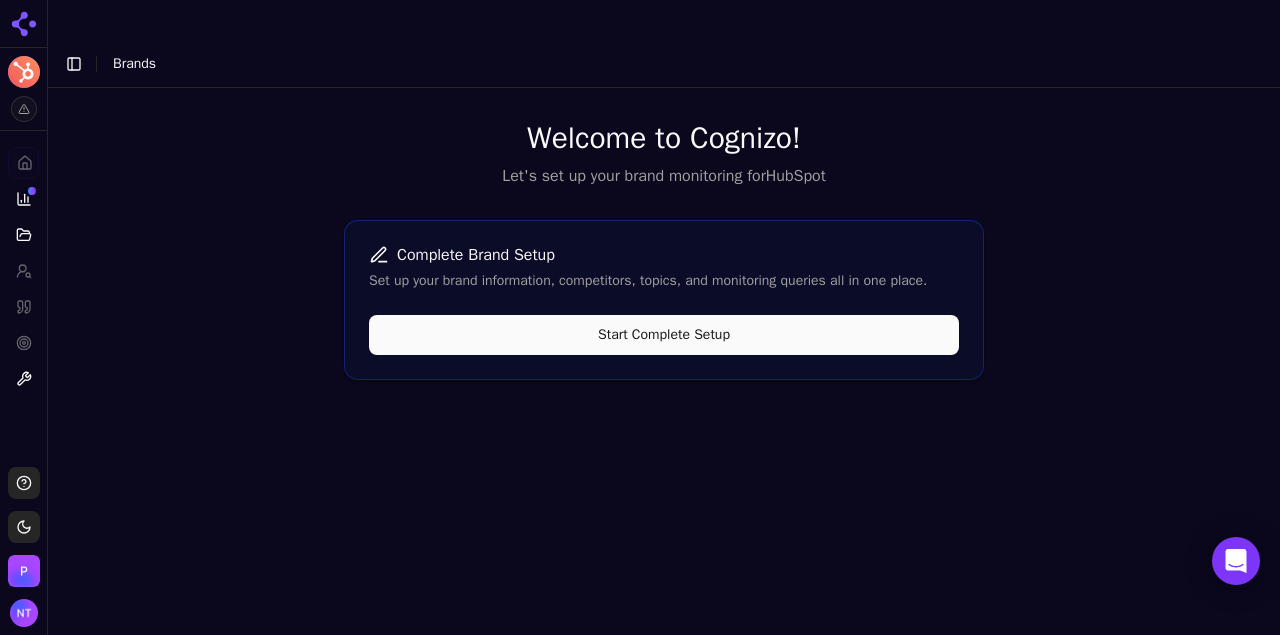 click on "Start Complete Setup" at bounding box center [664, 335] 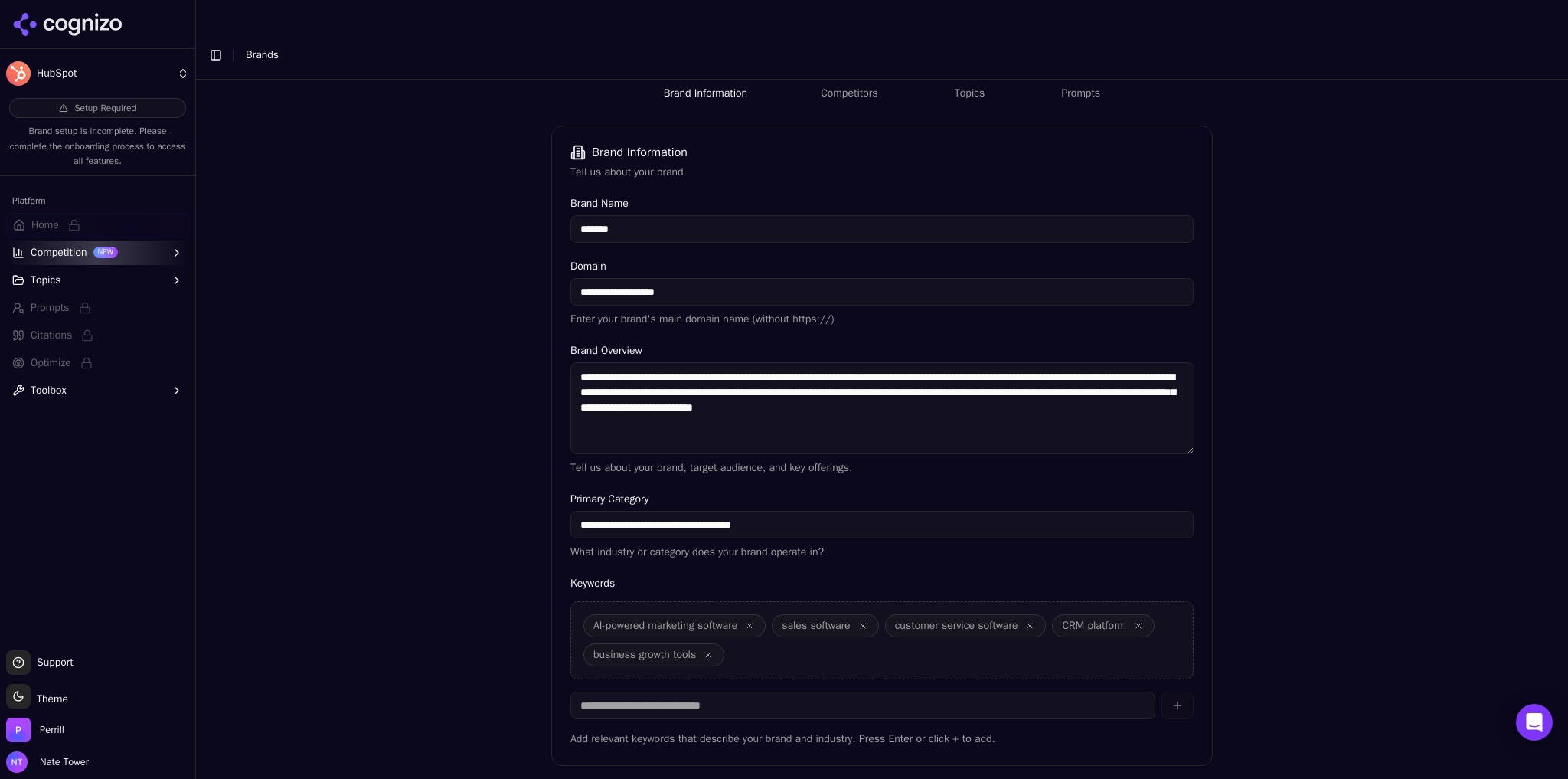 scroll, scrollTop: 208, scrollLeft: 0, axis: vertical 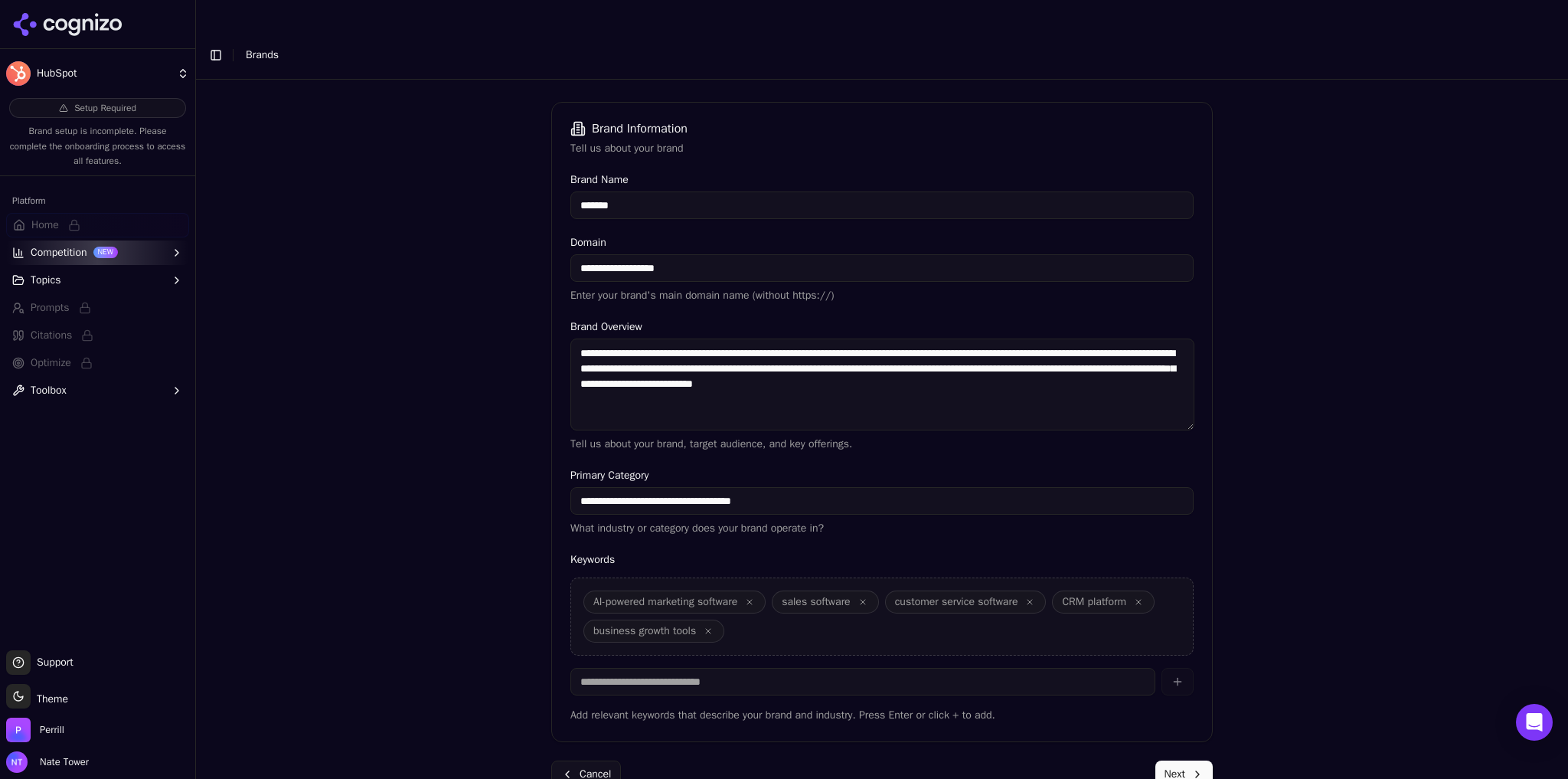 click on "Next" at bounding box center (1184, 774) 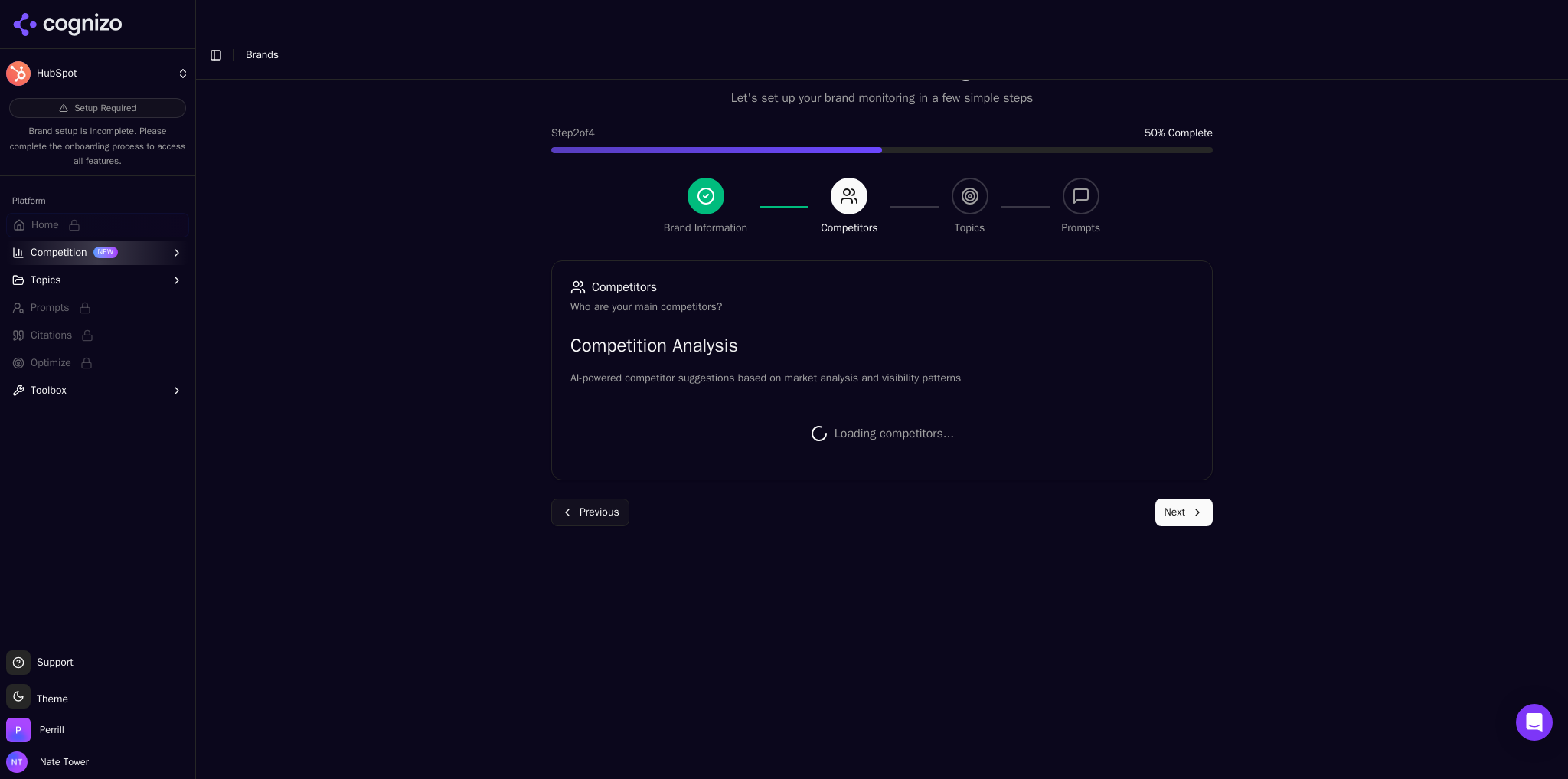 scroll, scrollTop: 204, scrollLeft: 0, axis: vertical 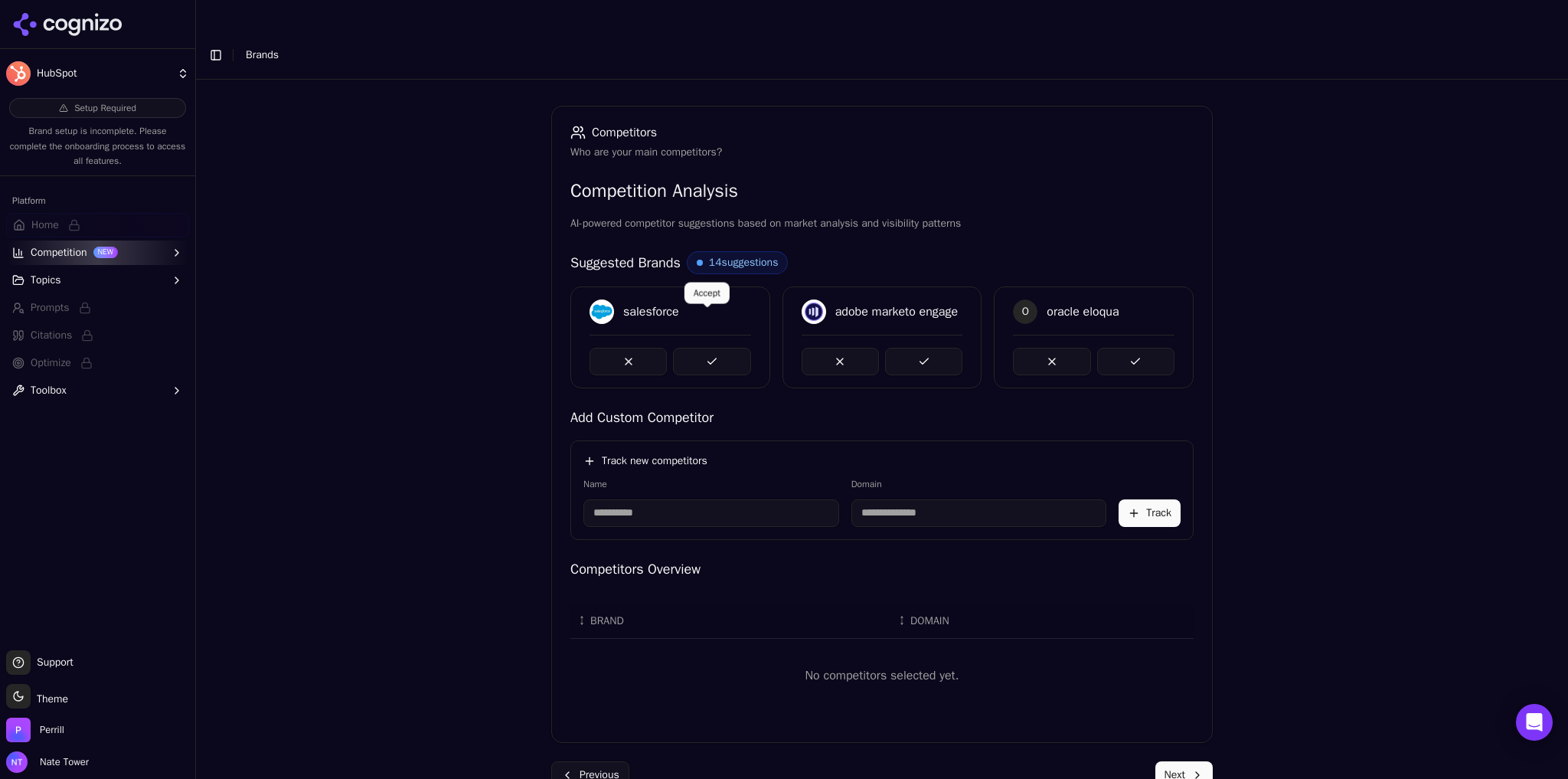 click at bounding box center [711, 362] 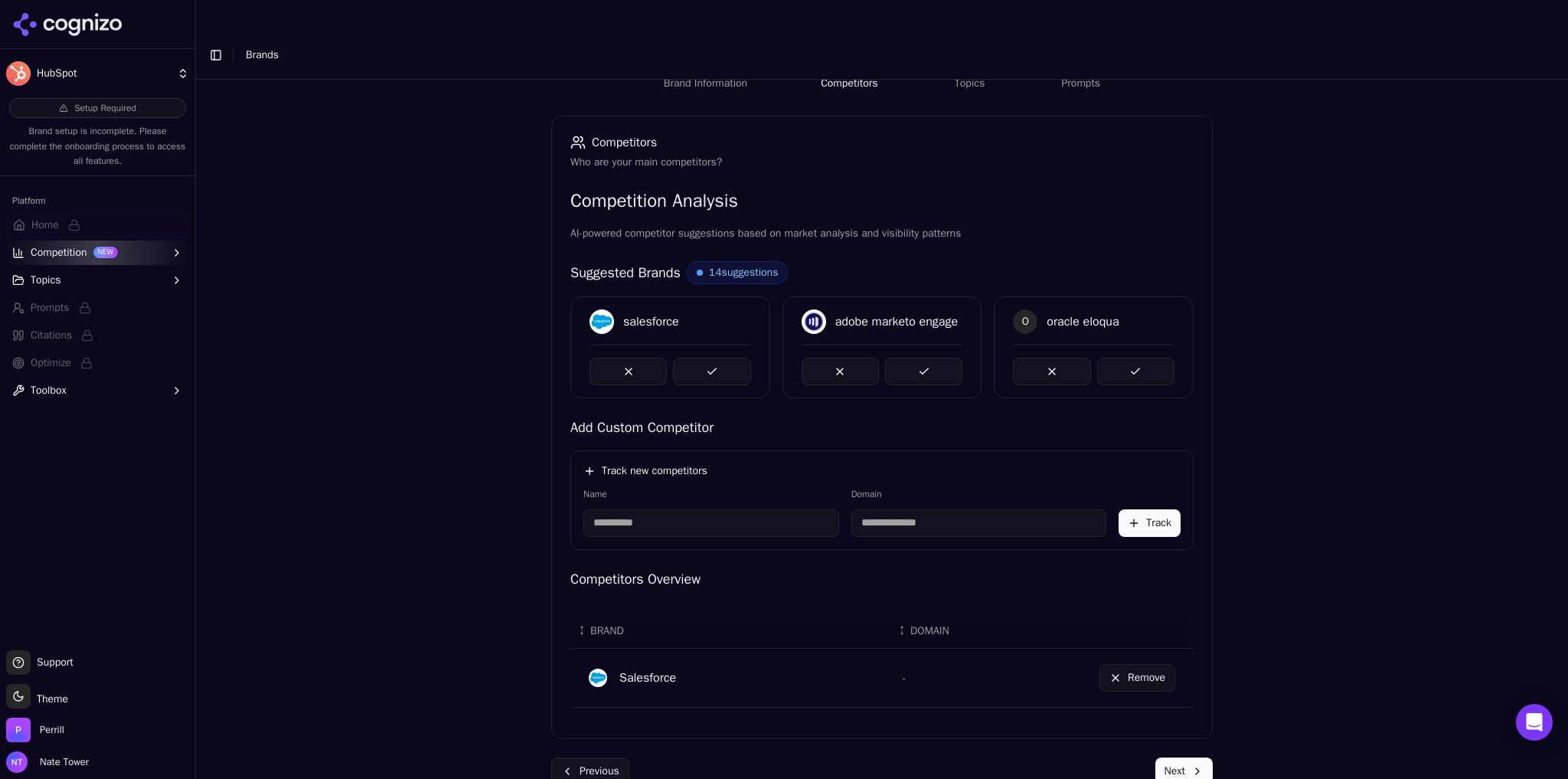 scroll, scrollTop: 189, scrollLeft: 0, axis: vertical 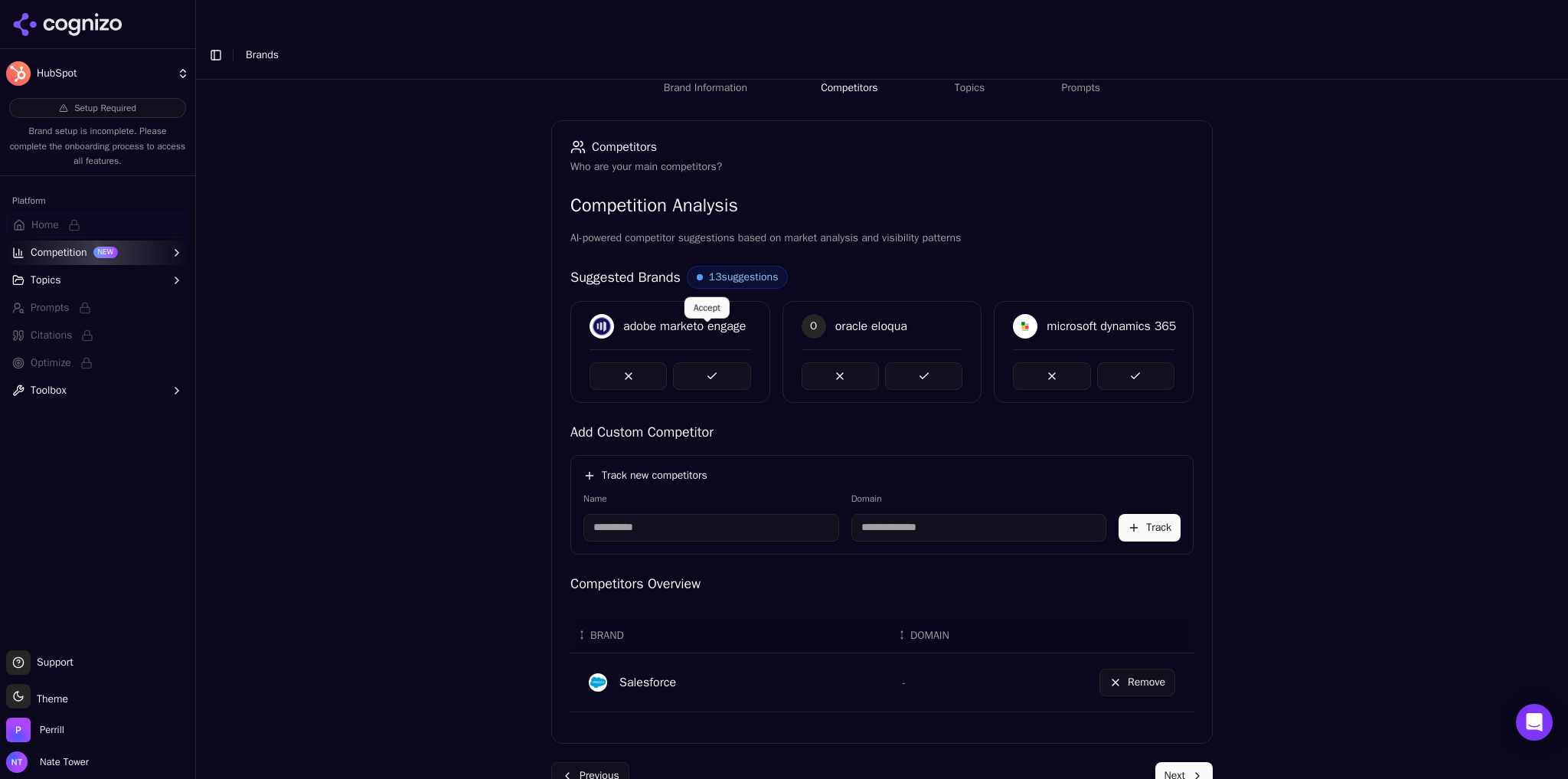 click at bounding box center [711, 376] 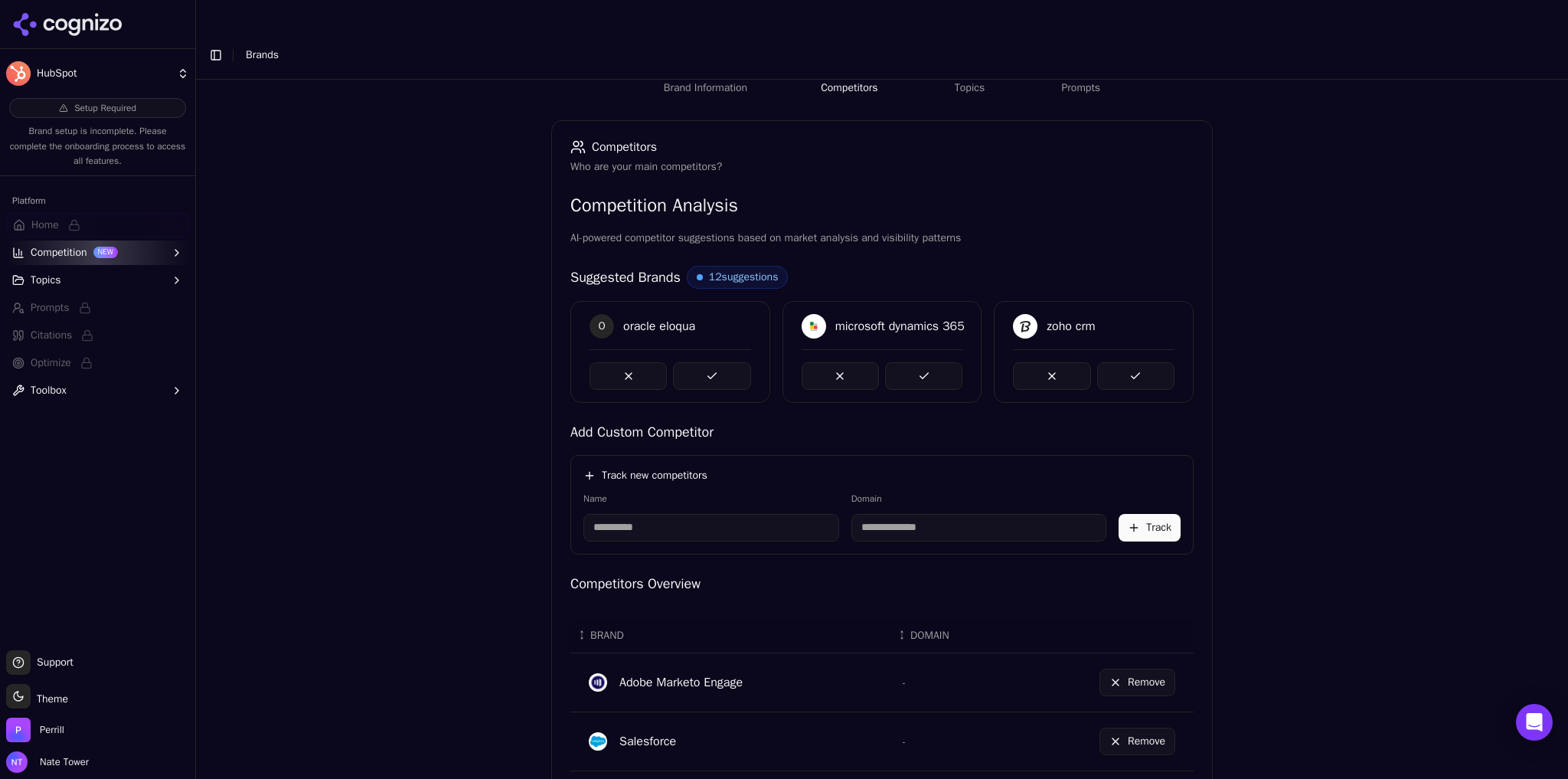 click at bounding box center (711, 376) 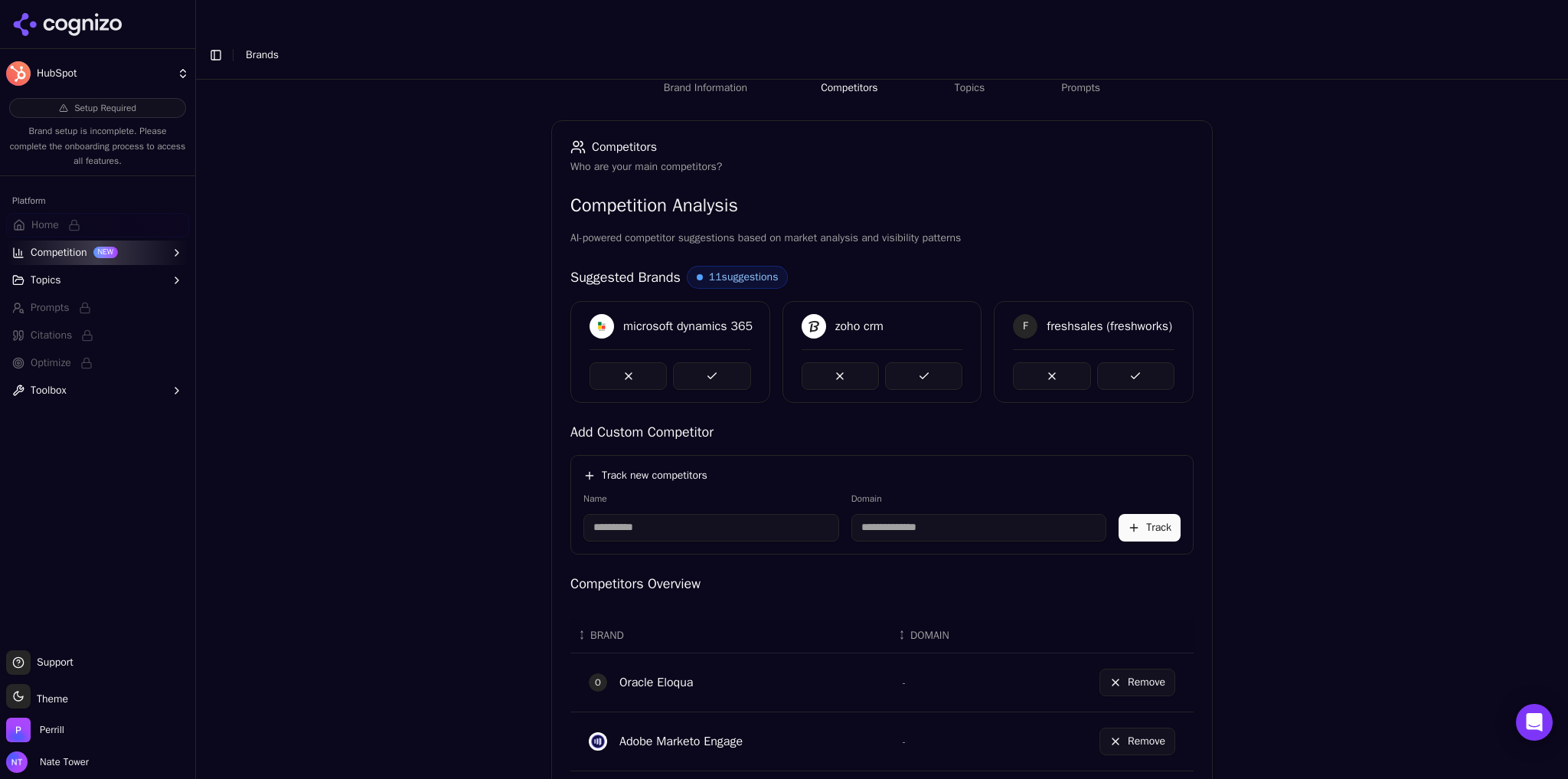 click at bounding box center (711, 376) 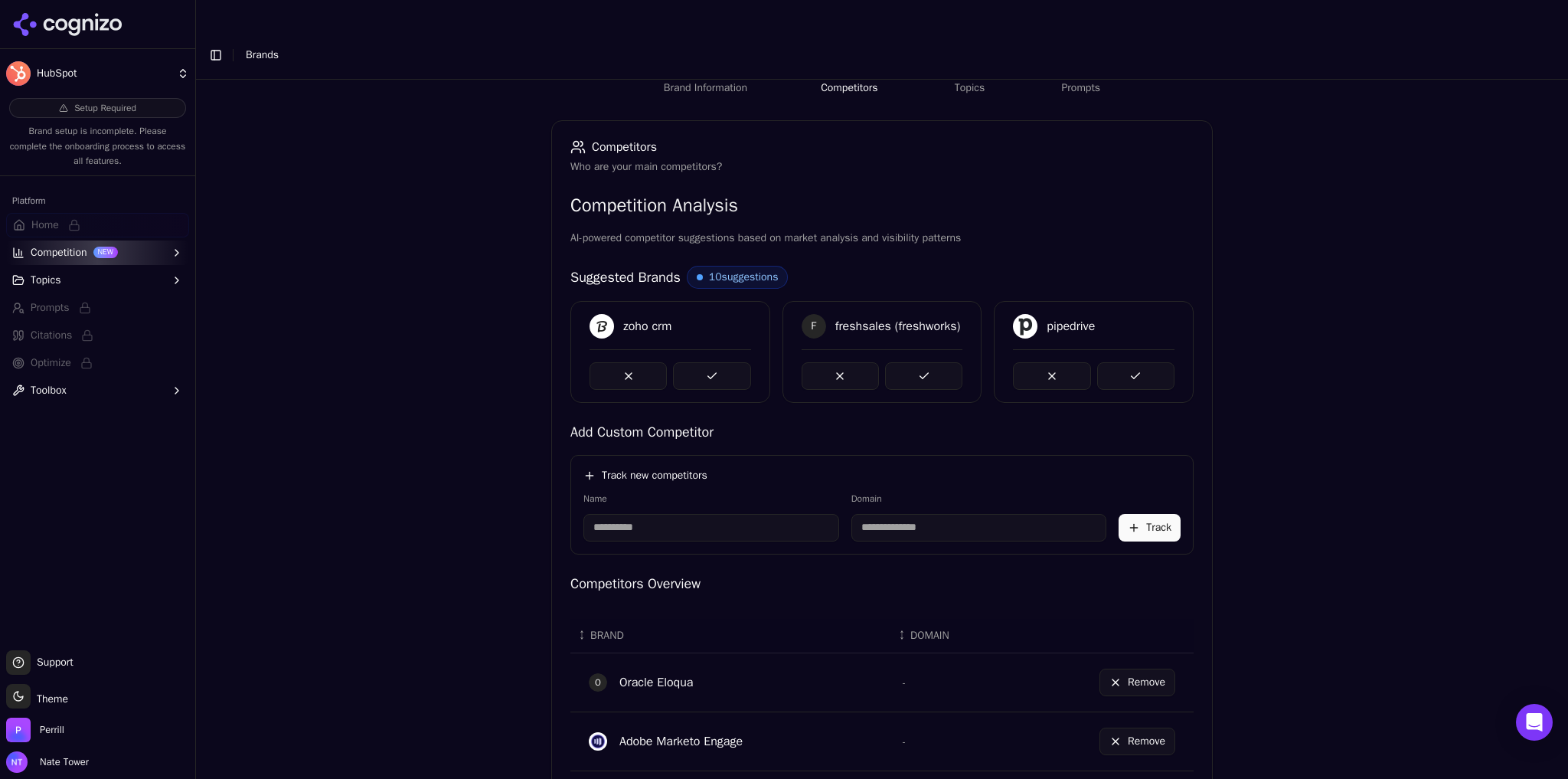 click at bounding box center (711, 376) 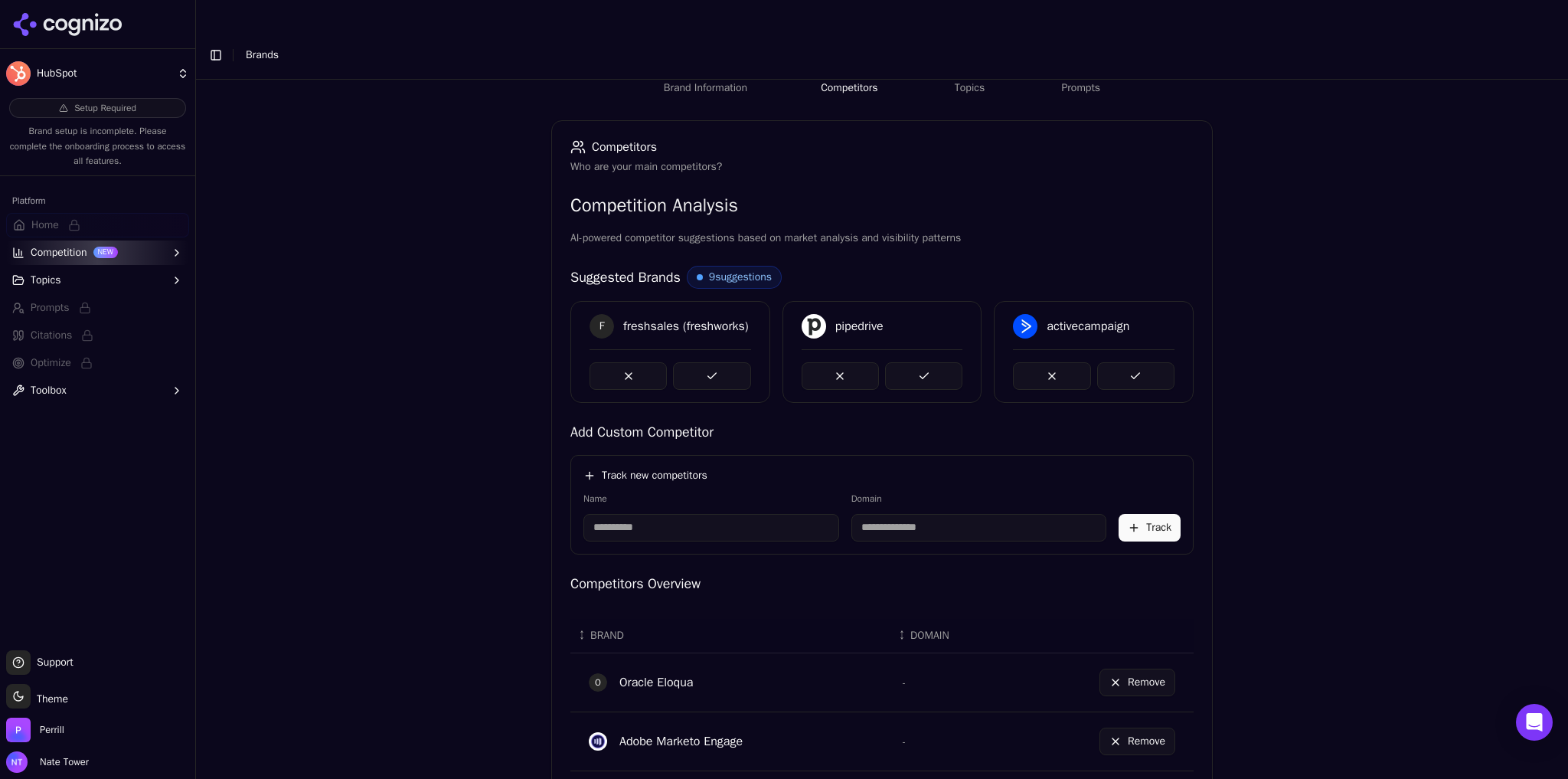 click at bounding box center (711, 376) 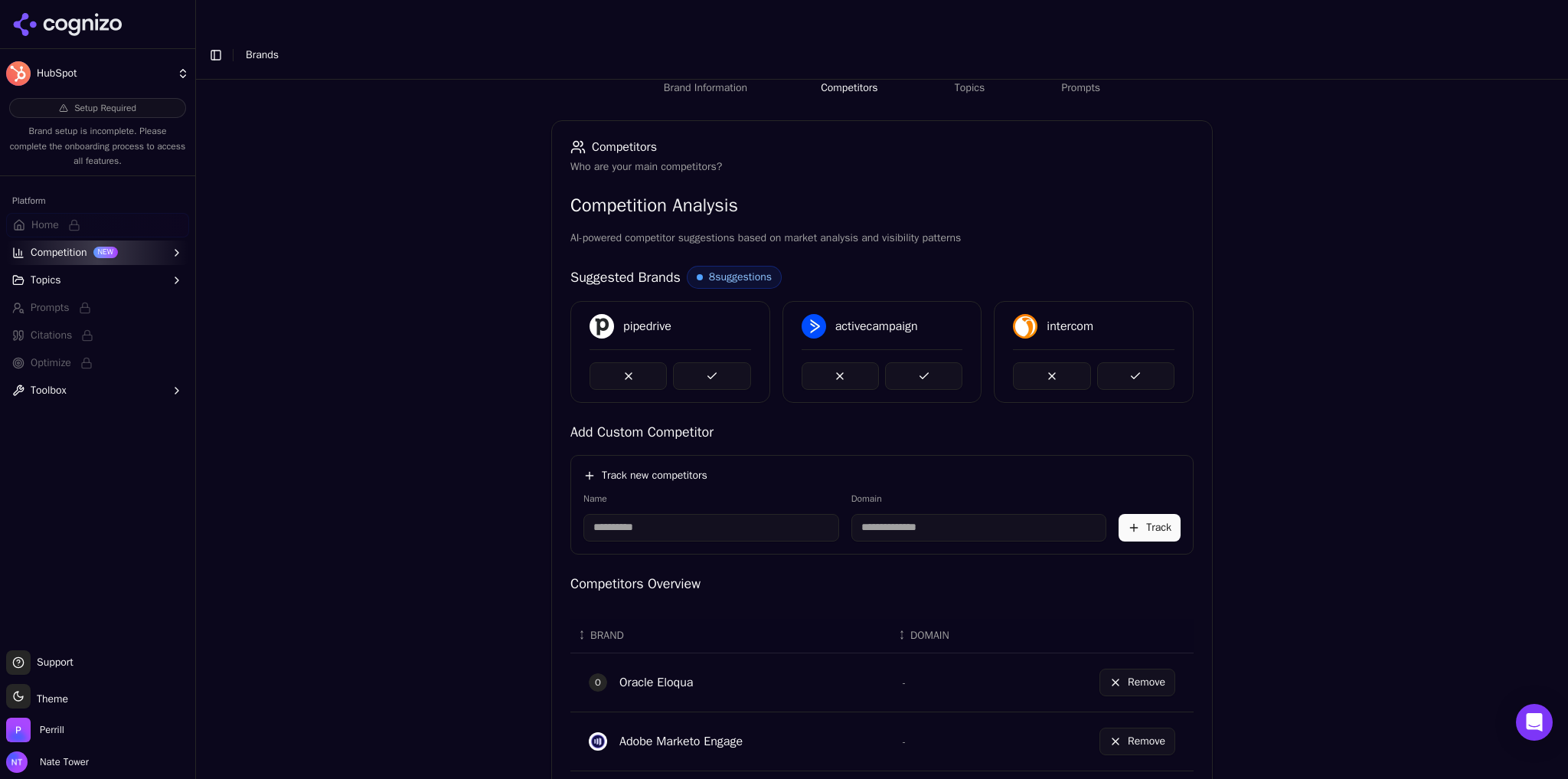click at bounding box center (711, 376) 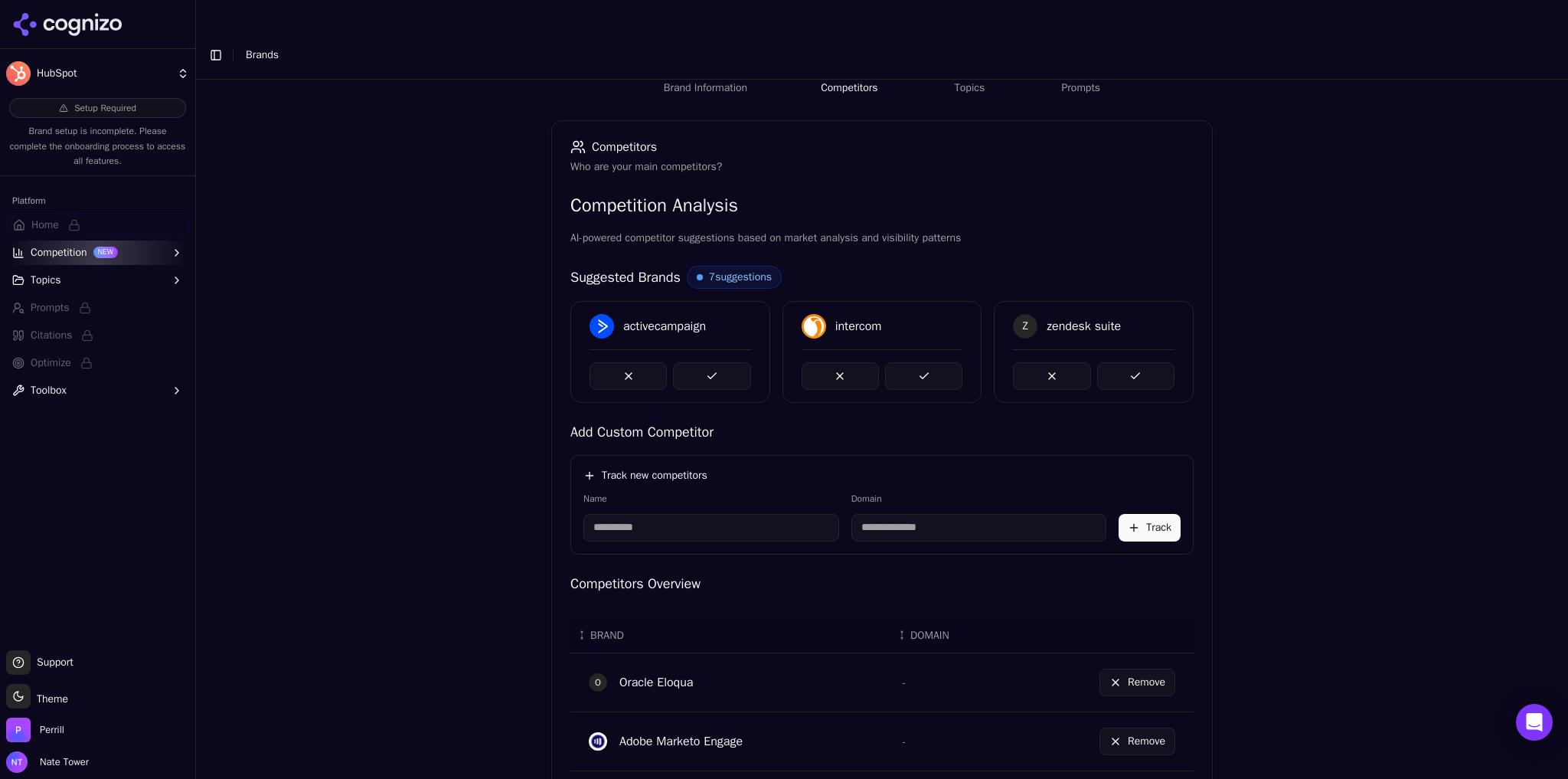 click at bounding box center (711, 376) 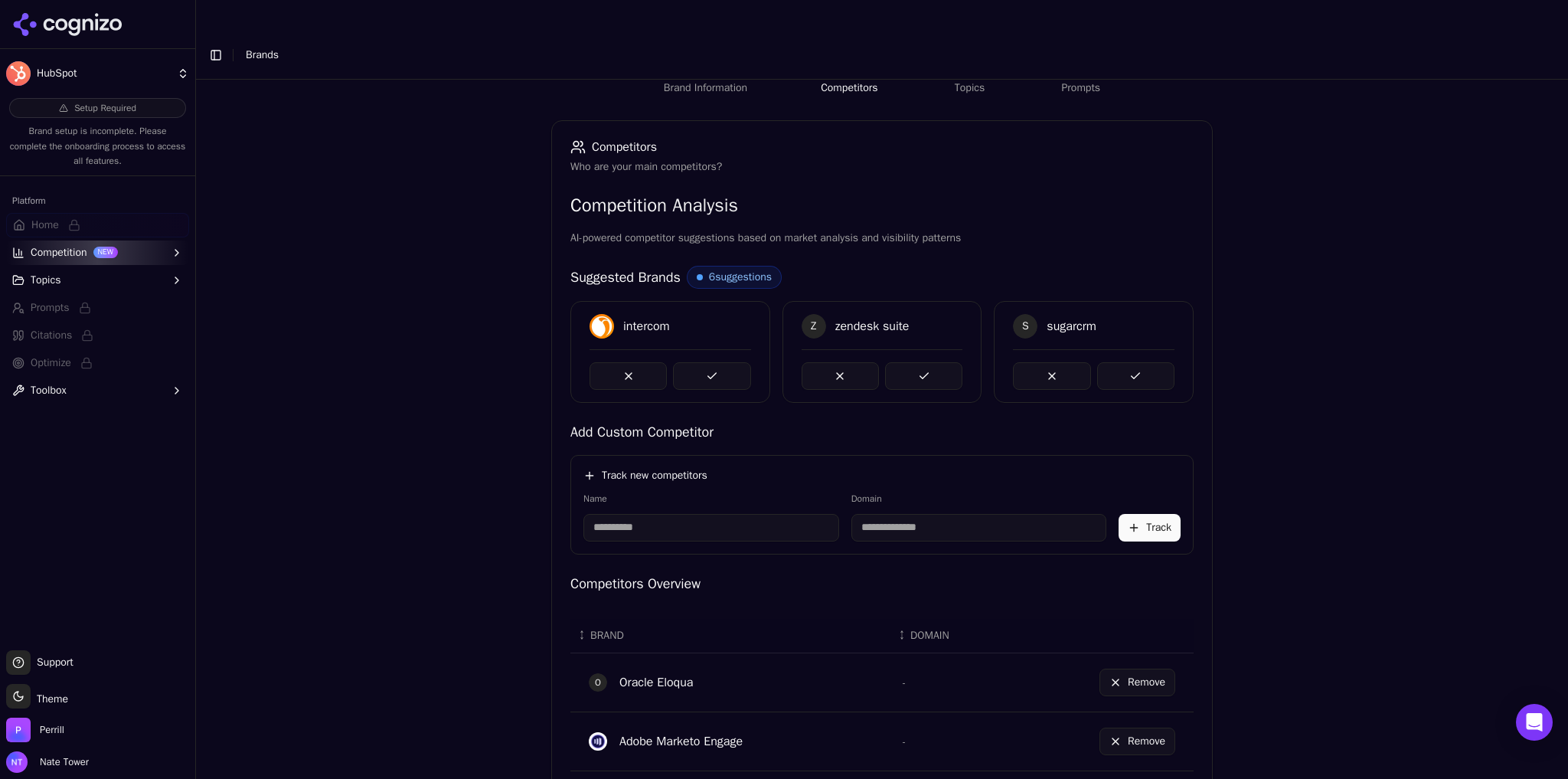 click at bounding box center (711, 376) 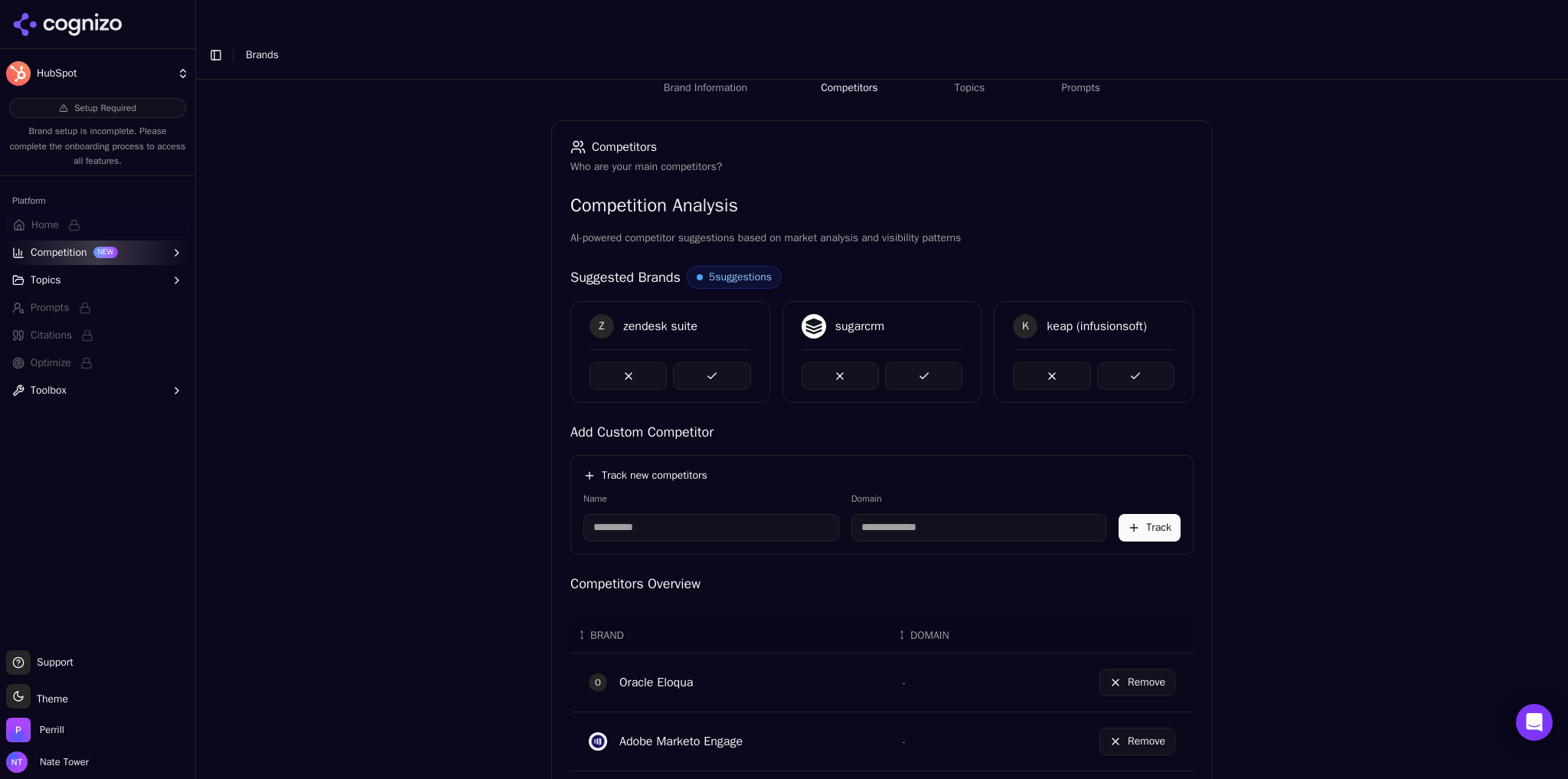 click at bounding box center (711, 376) 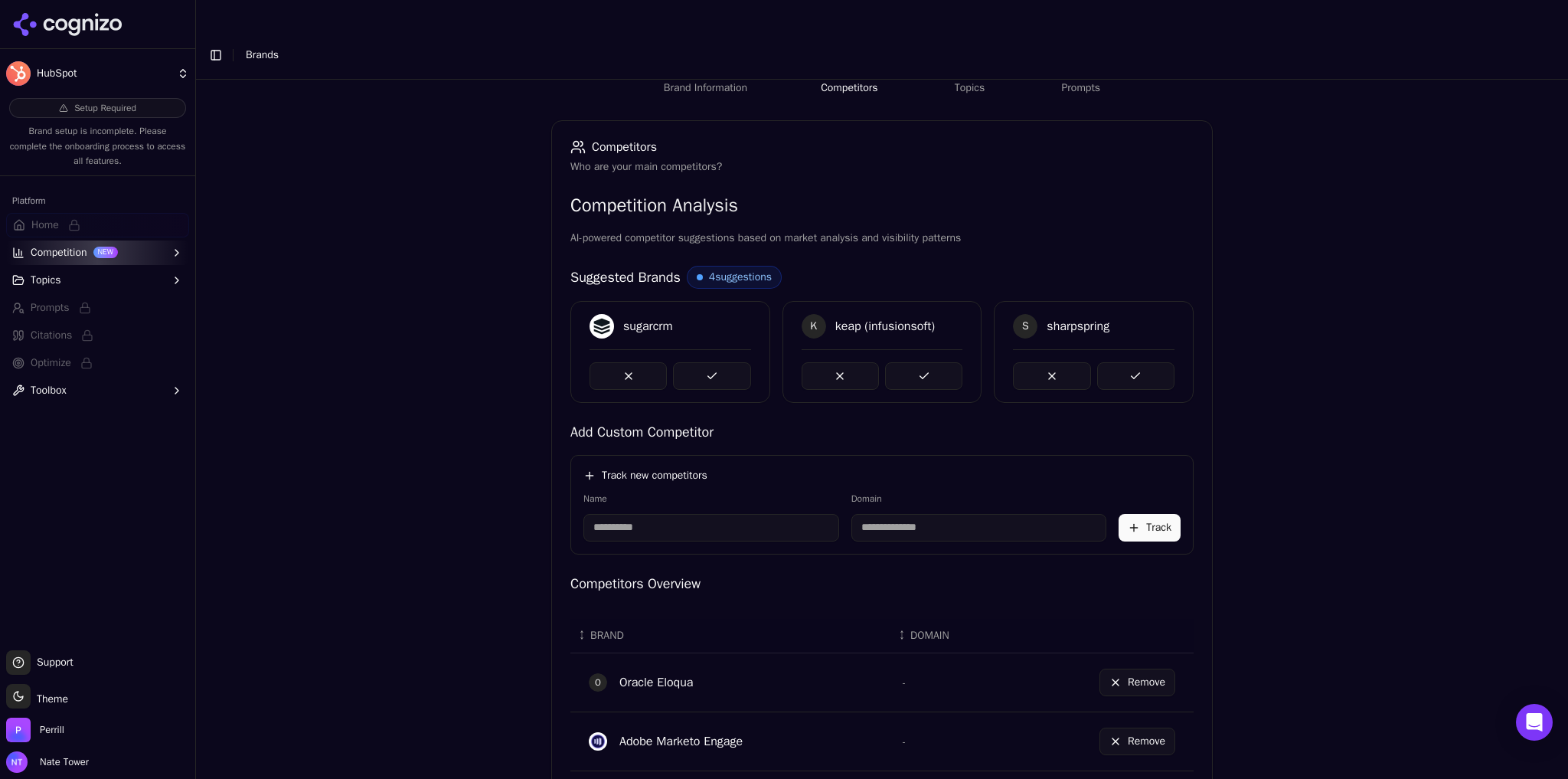 click at bounding box center [711, 376] 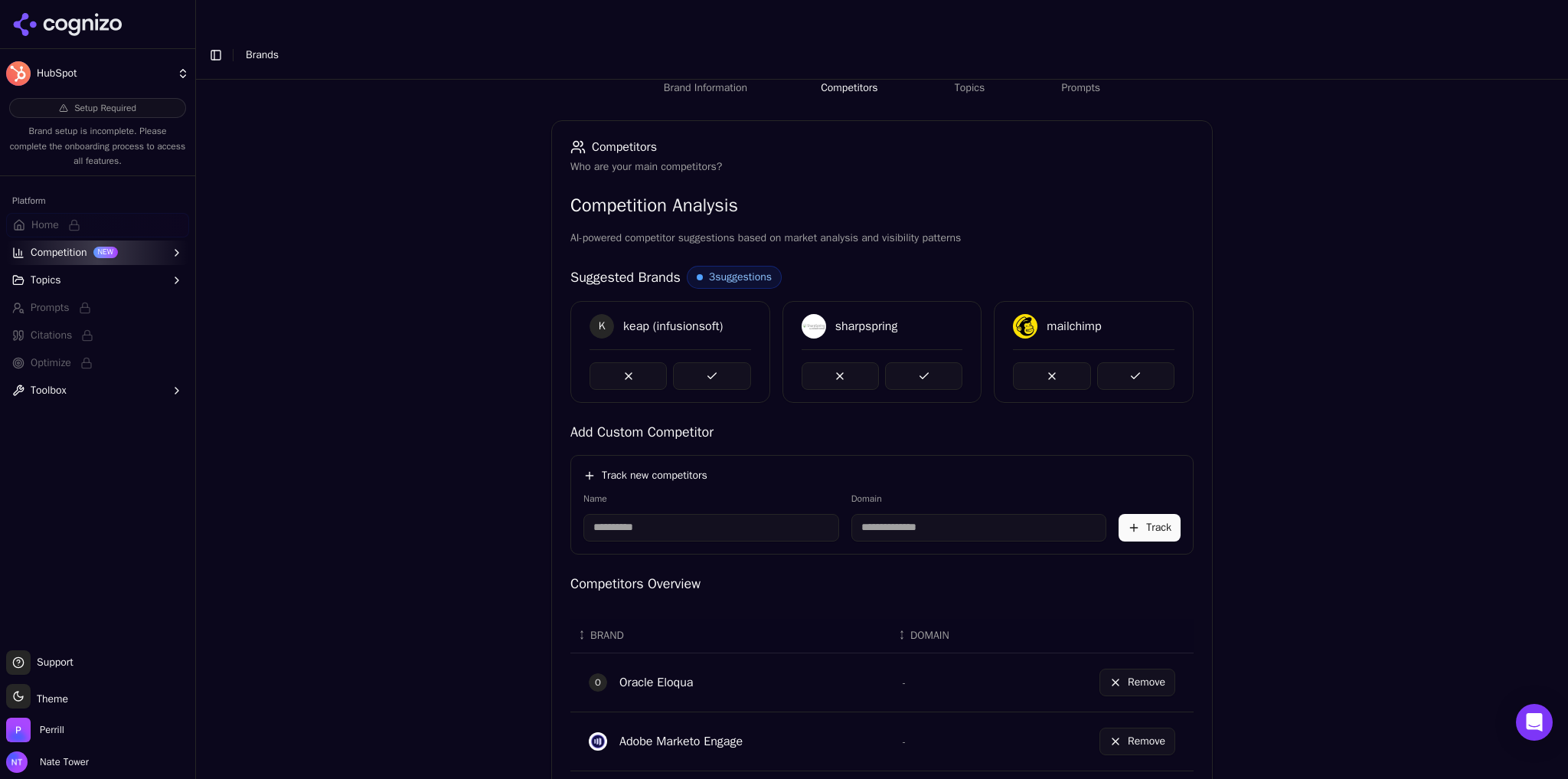 click at bounding box center (711, 376) 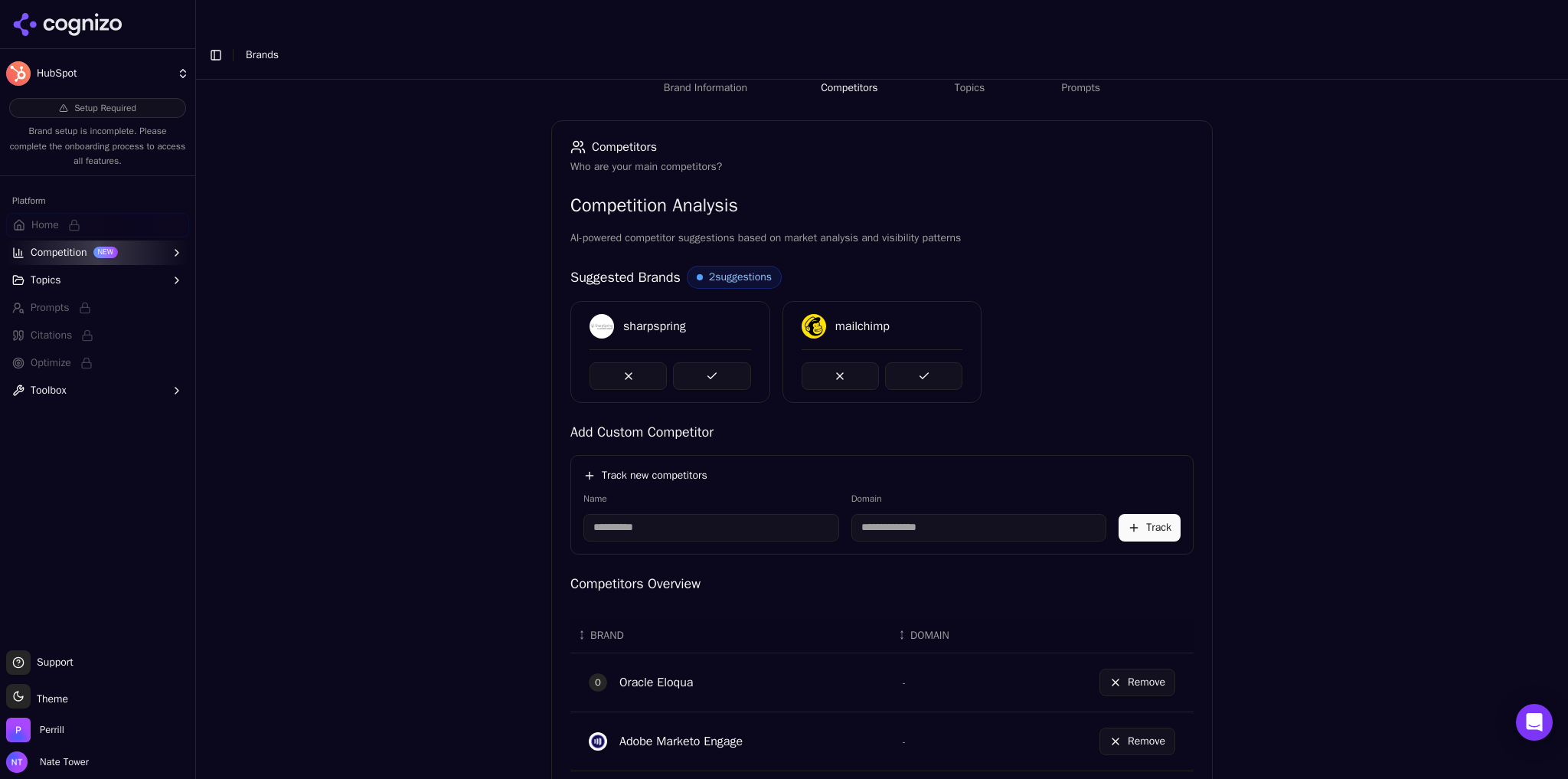 click at bounding box center [711, 376] 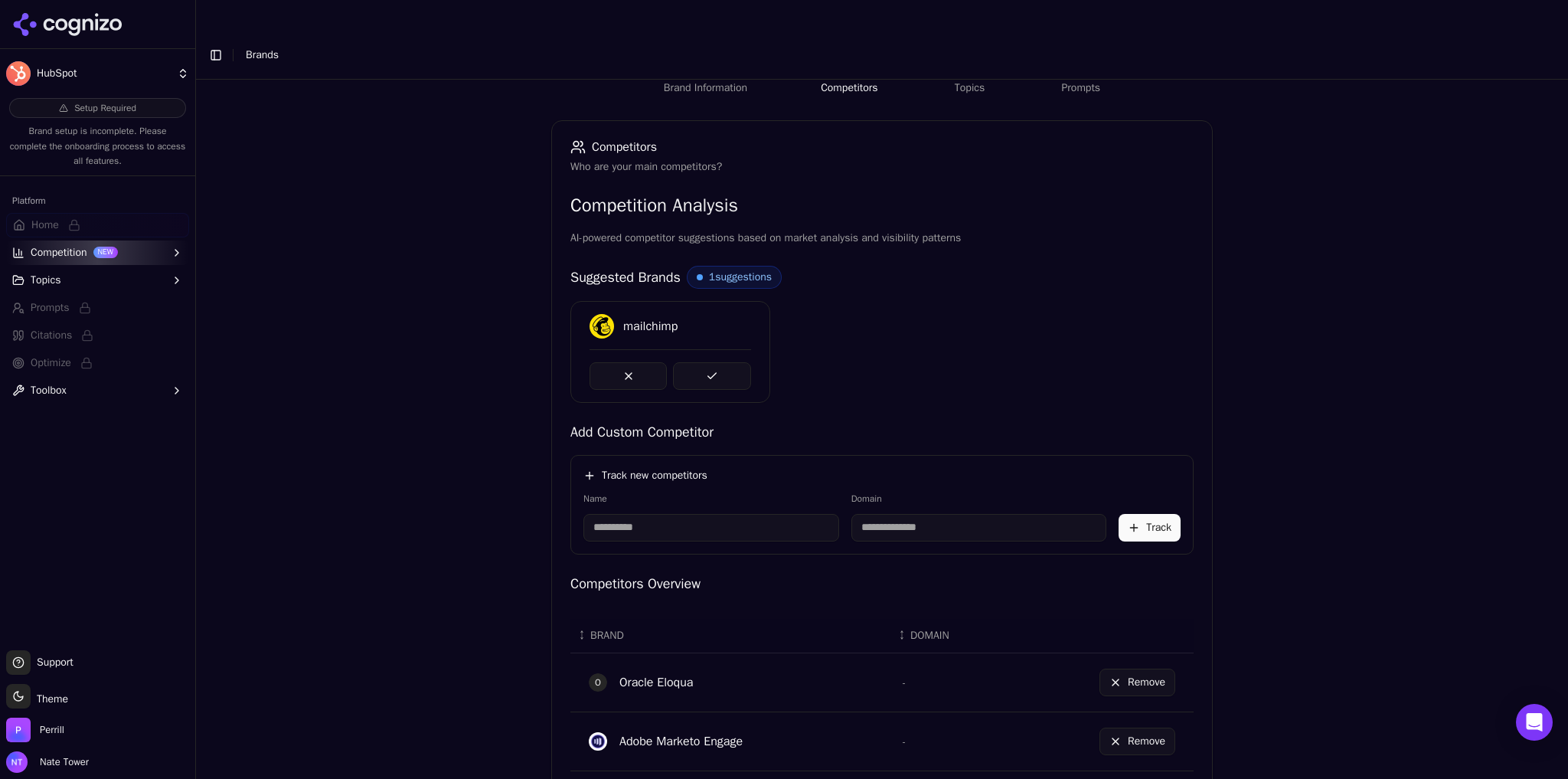 click at bounding box center (711, 376) 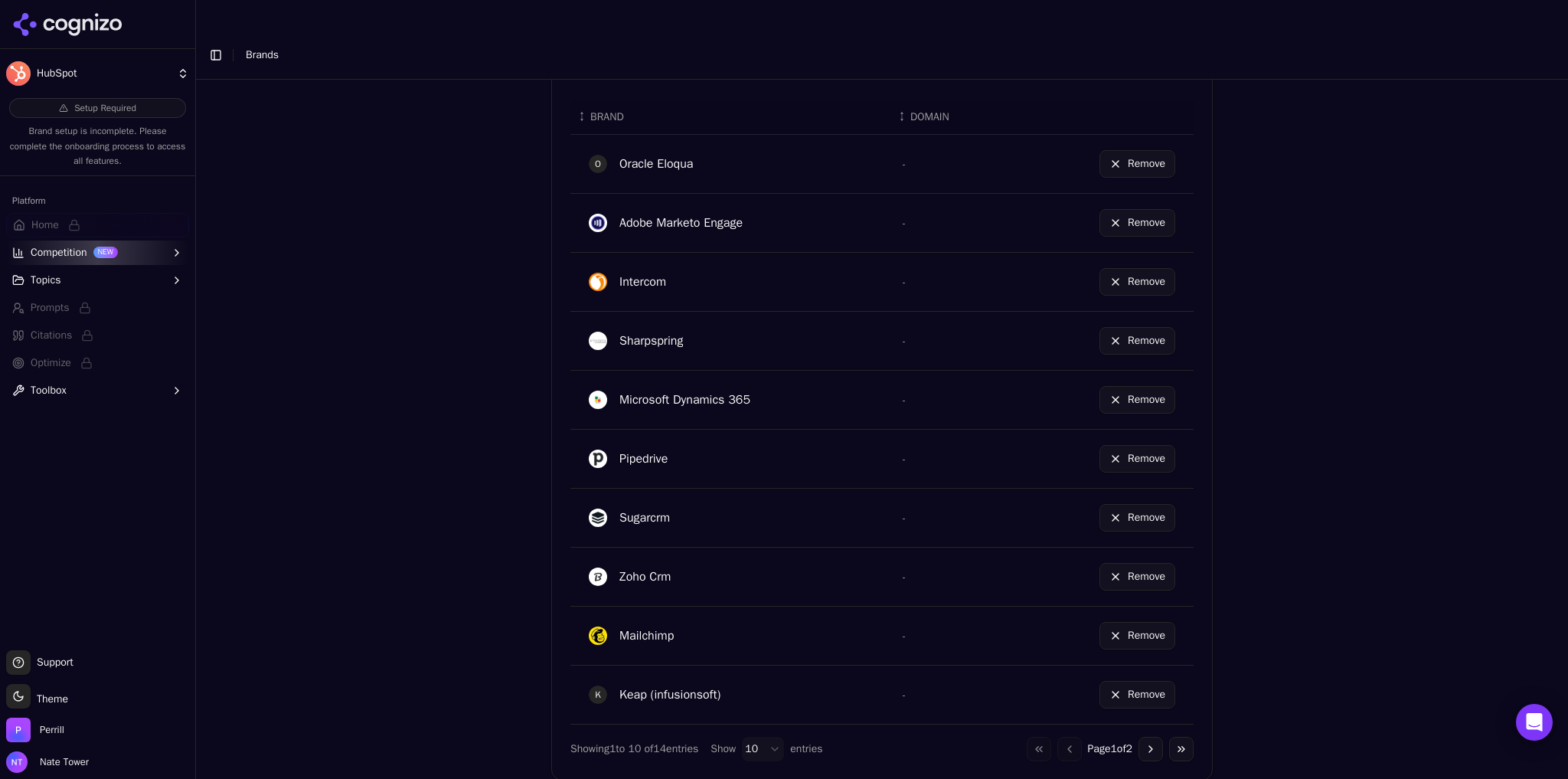scroll, scrollTop: 758, scrollLeft: 0, axis: vertical 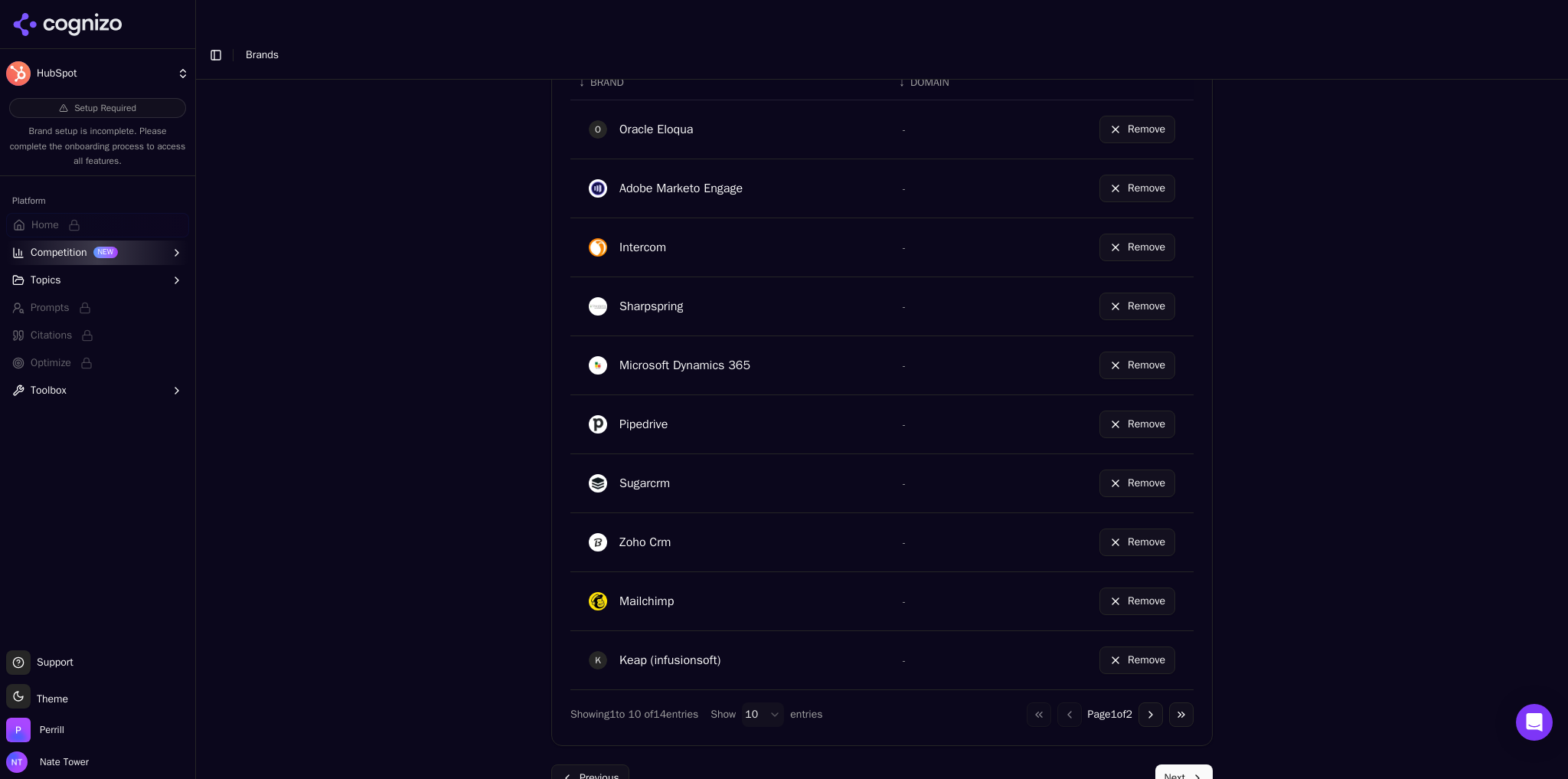 click on "Next" at bounding box center (1184, 778) 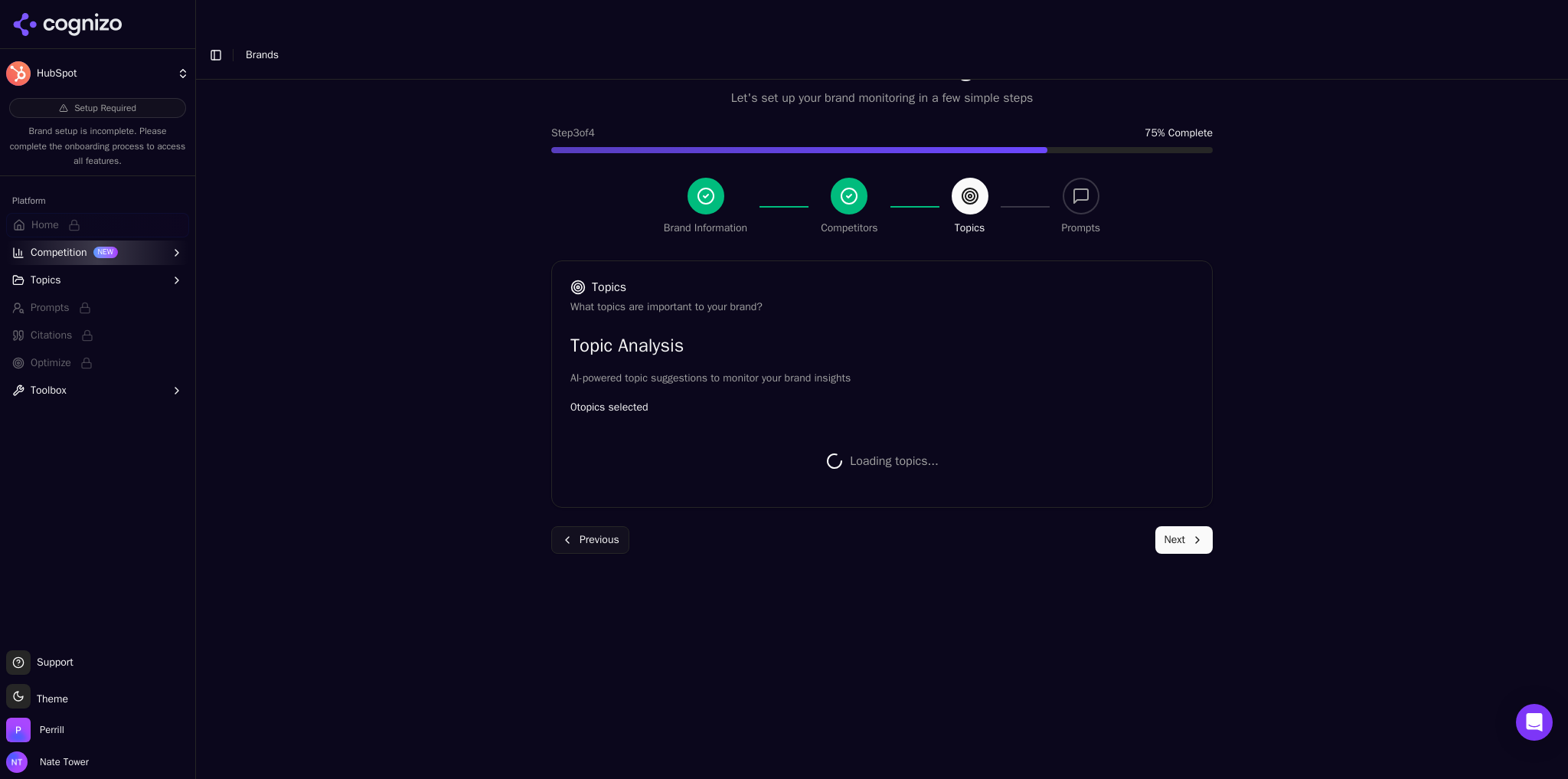 scroll, scrollTop: 345, scrollLeft: 0, axis: vertical 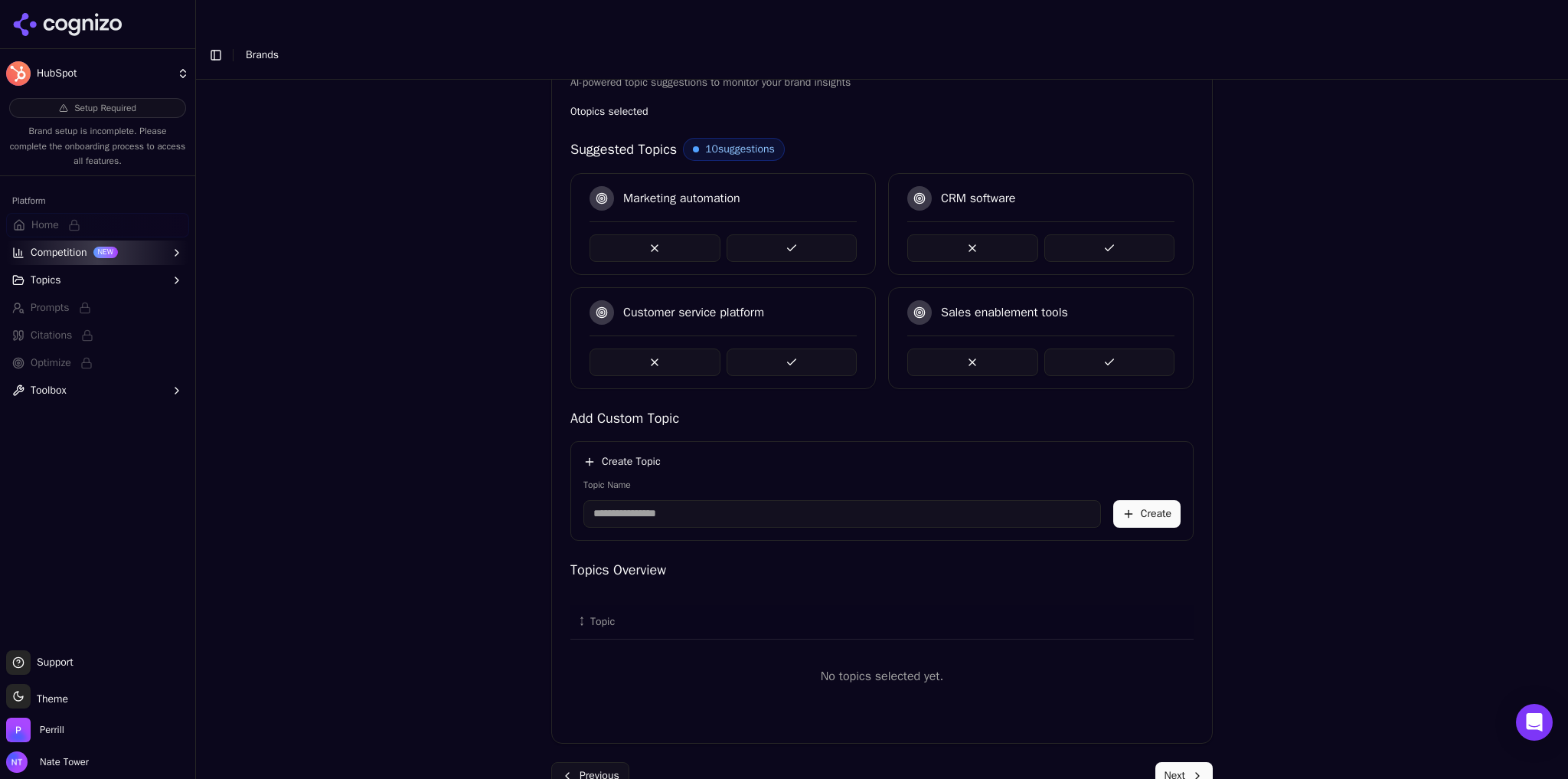 click at bounding box center [1109, 248] 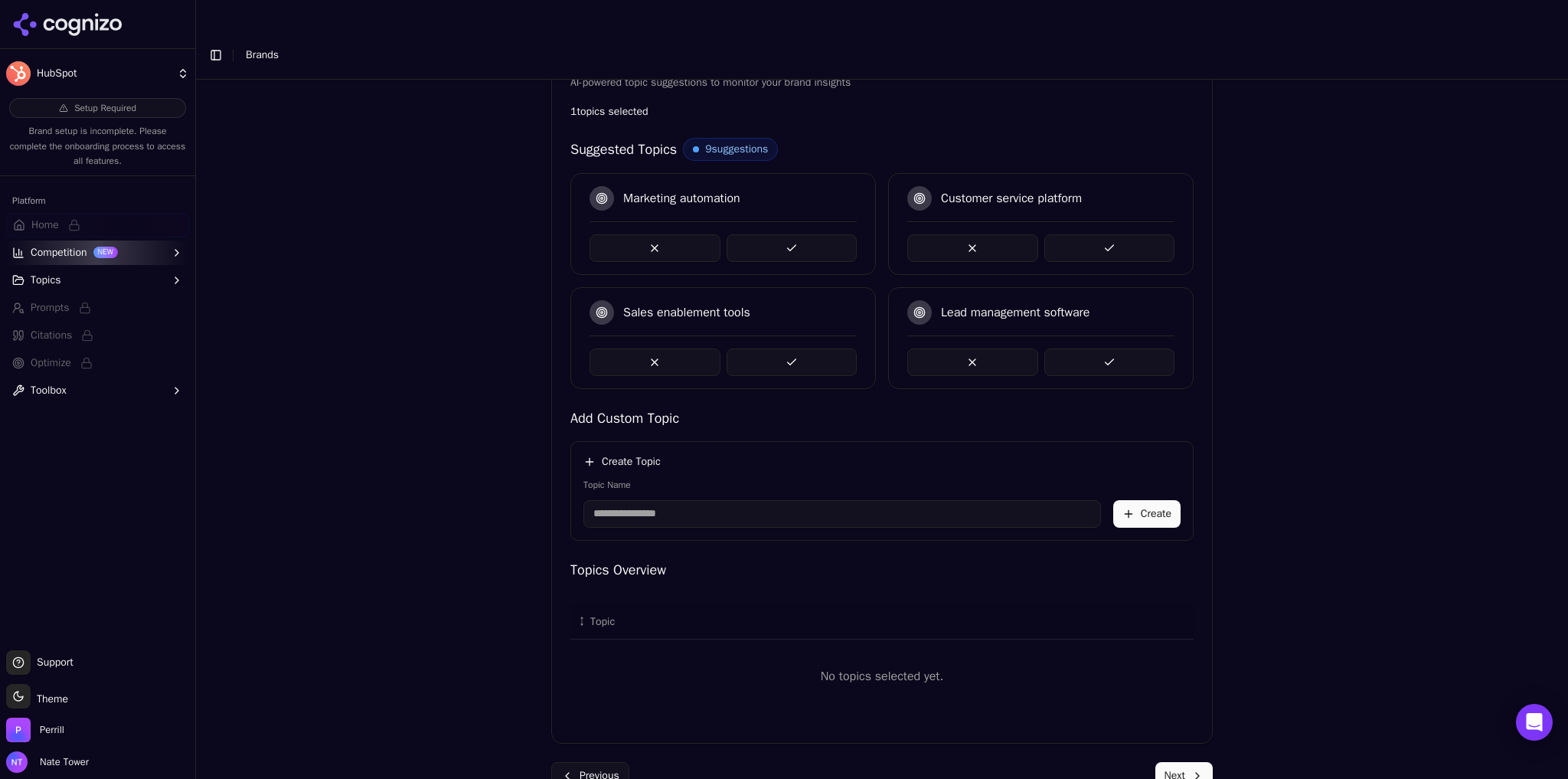 scroll, scrollTop: 339, scrollLeft: 0, axis: vertical 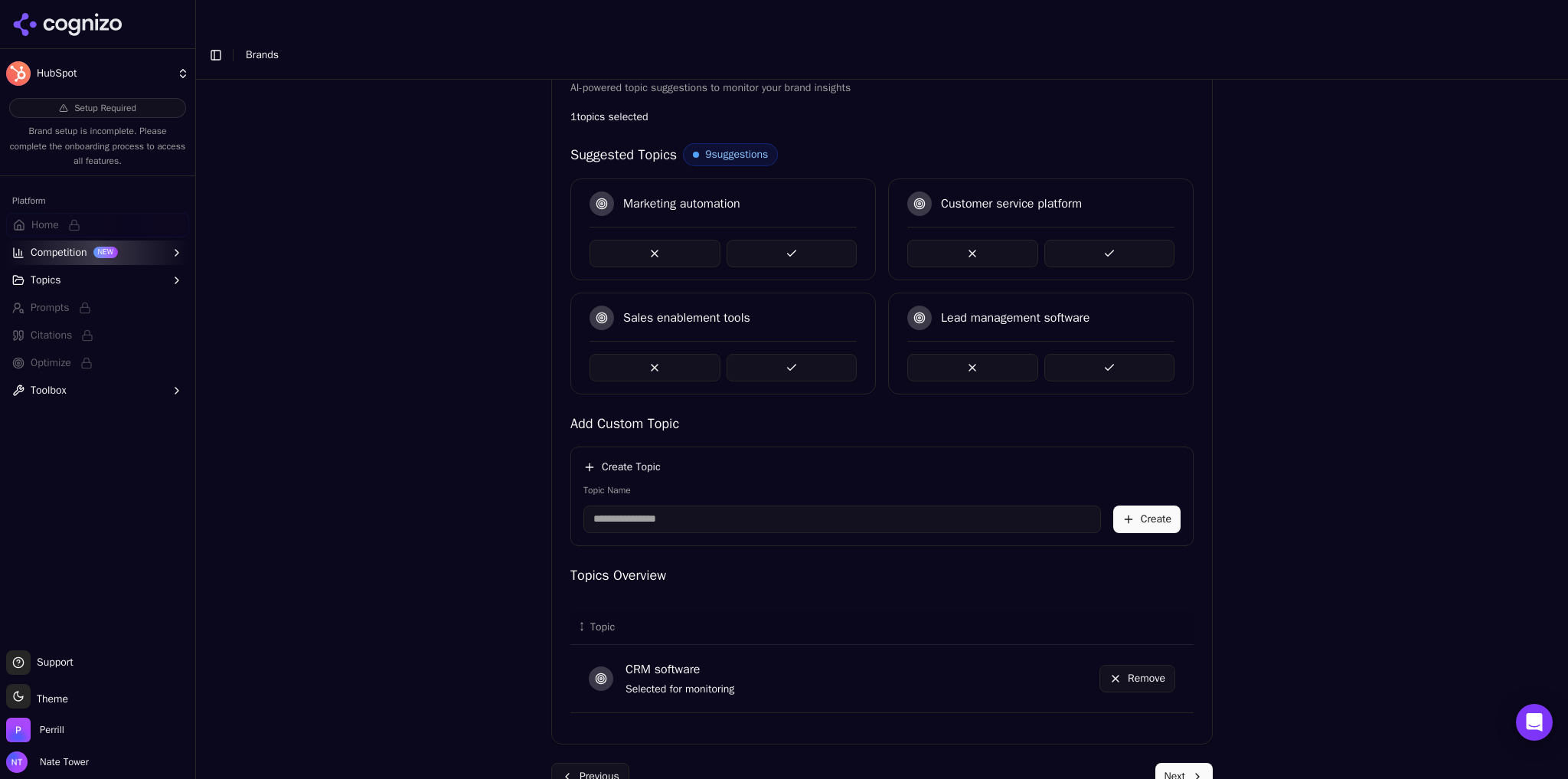 click on "Sales enablement tools" at bounding box center [723, 343] 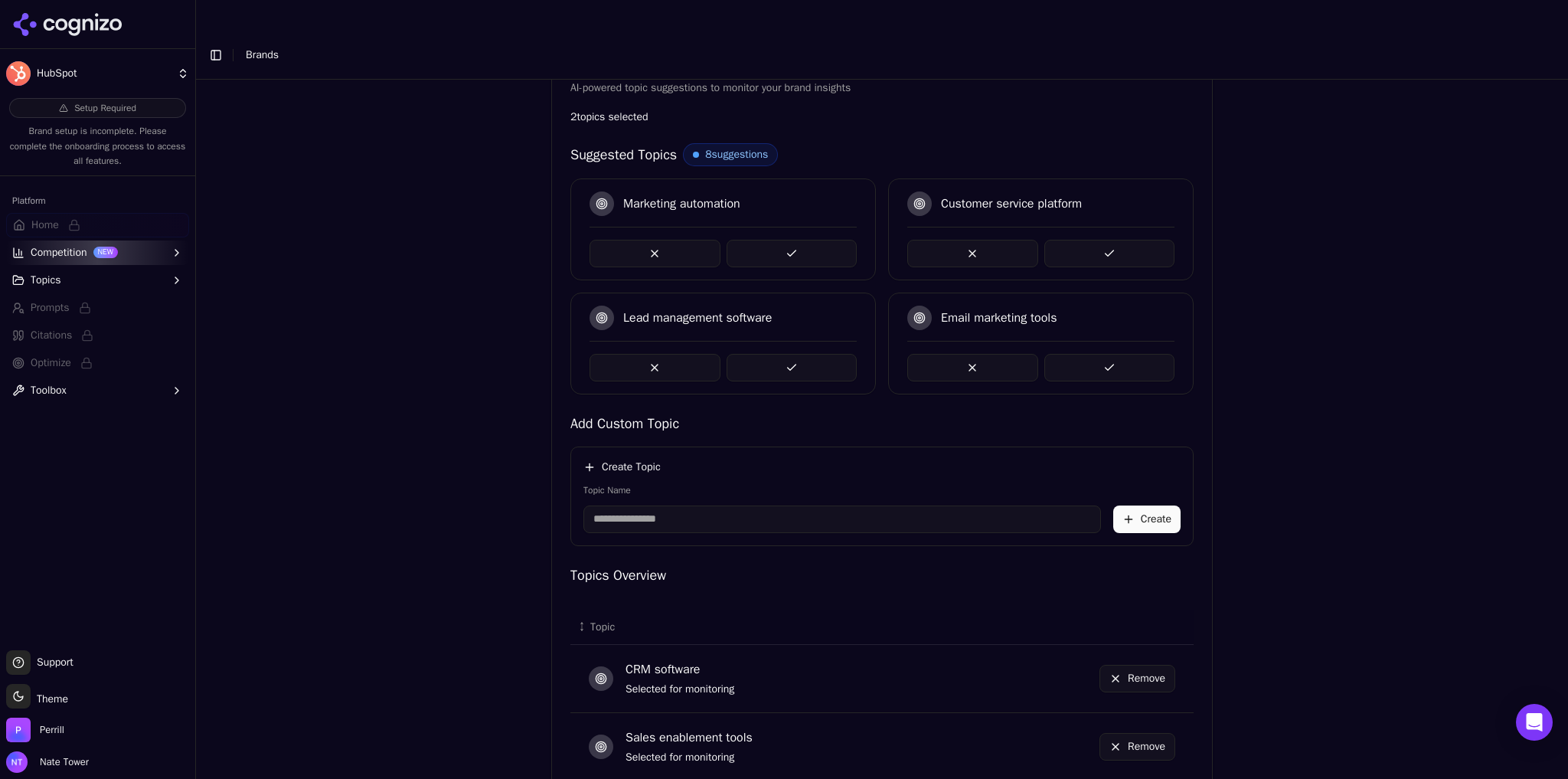 click at bounding box center (792, 368) 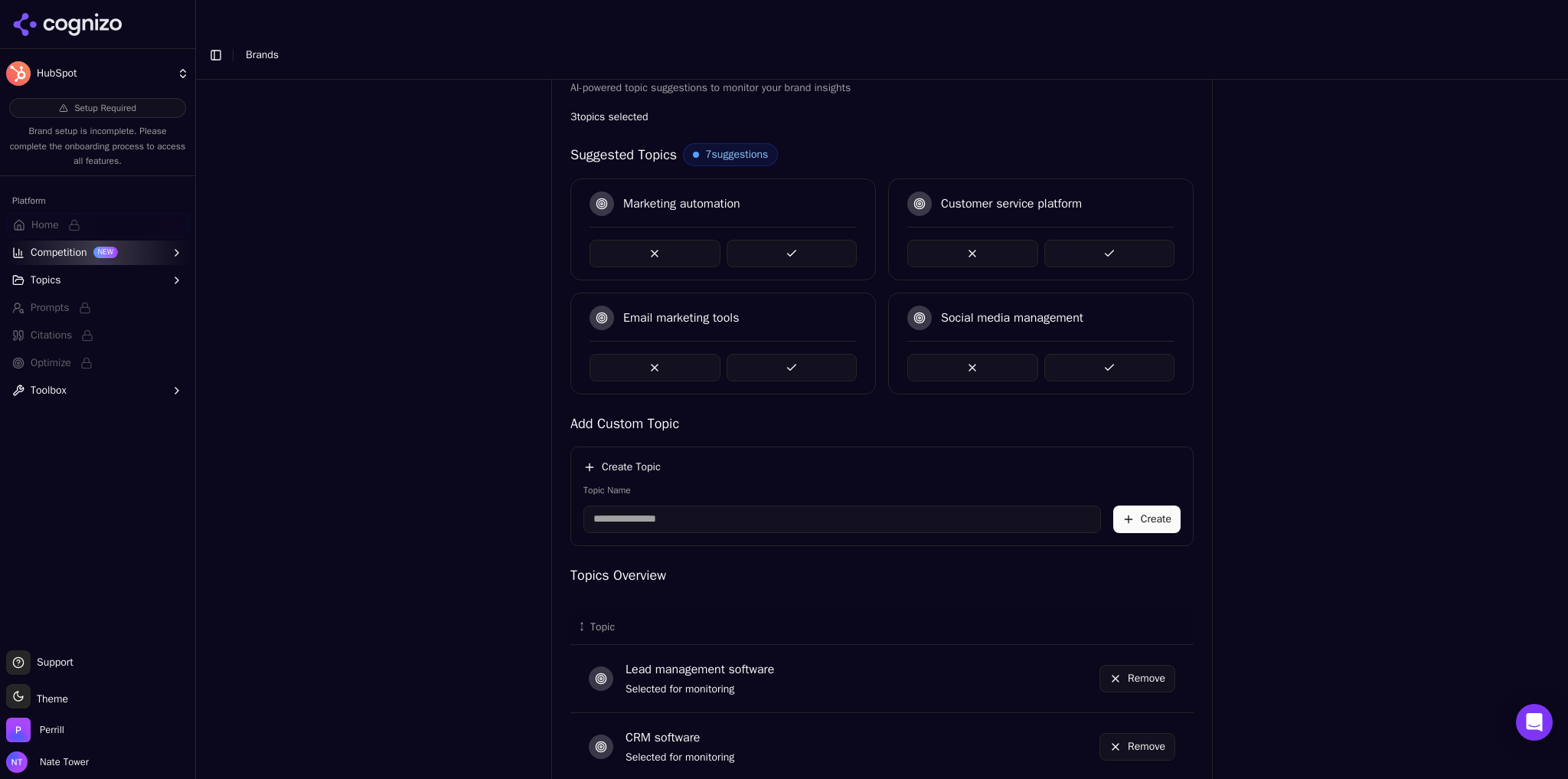 click at bounding box center (792, 254) 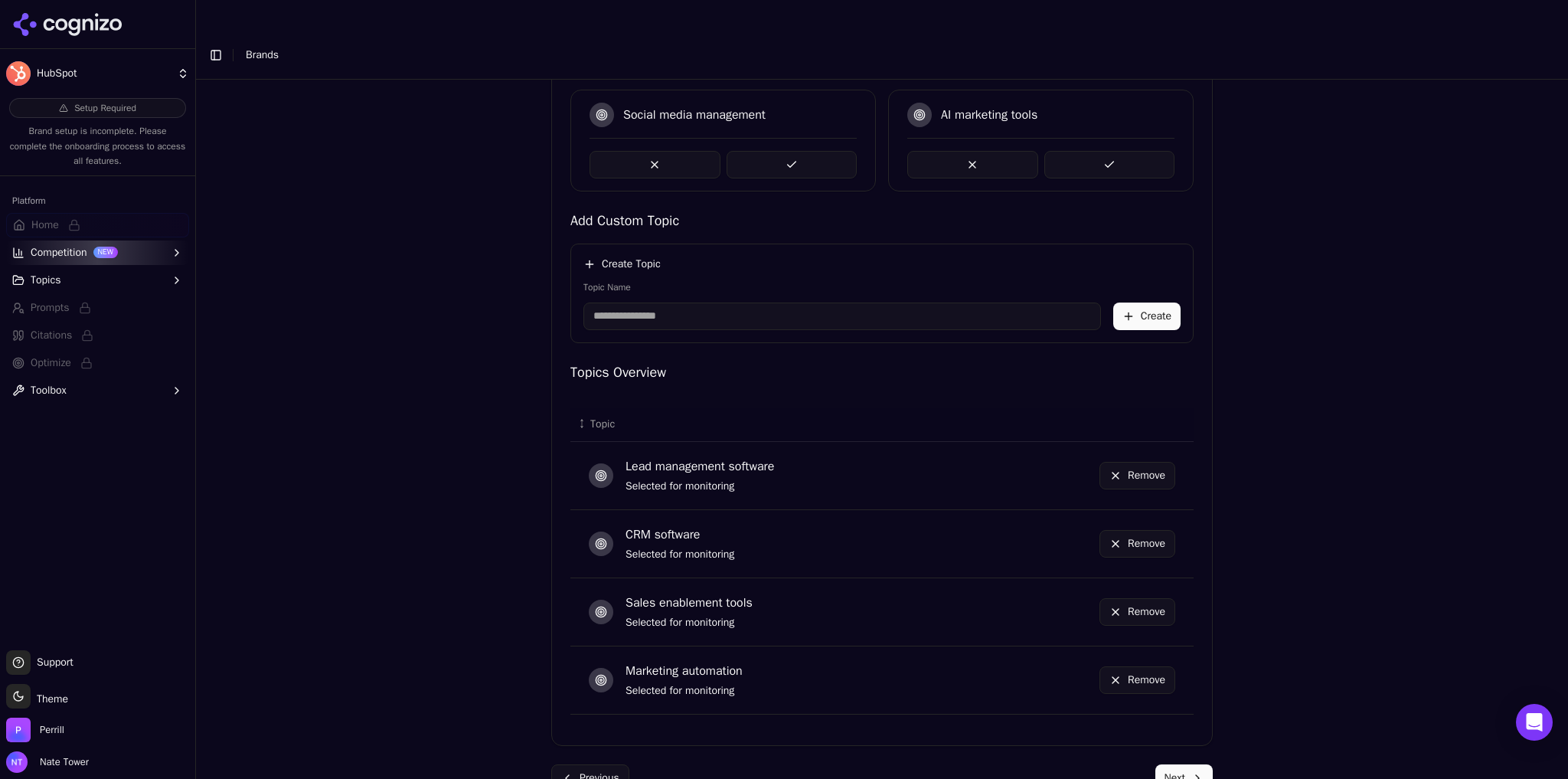 scroll, scrollTop: 296, scrollLeft: 0, axis: vertical 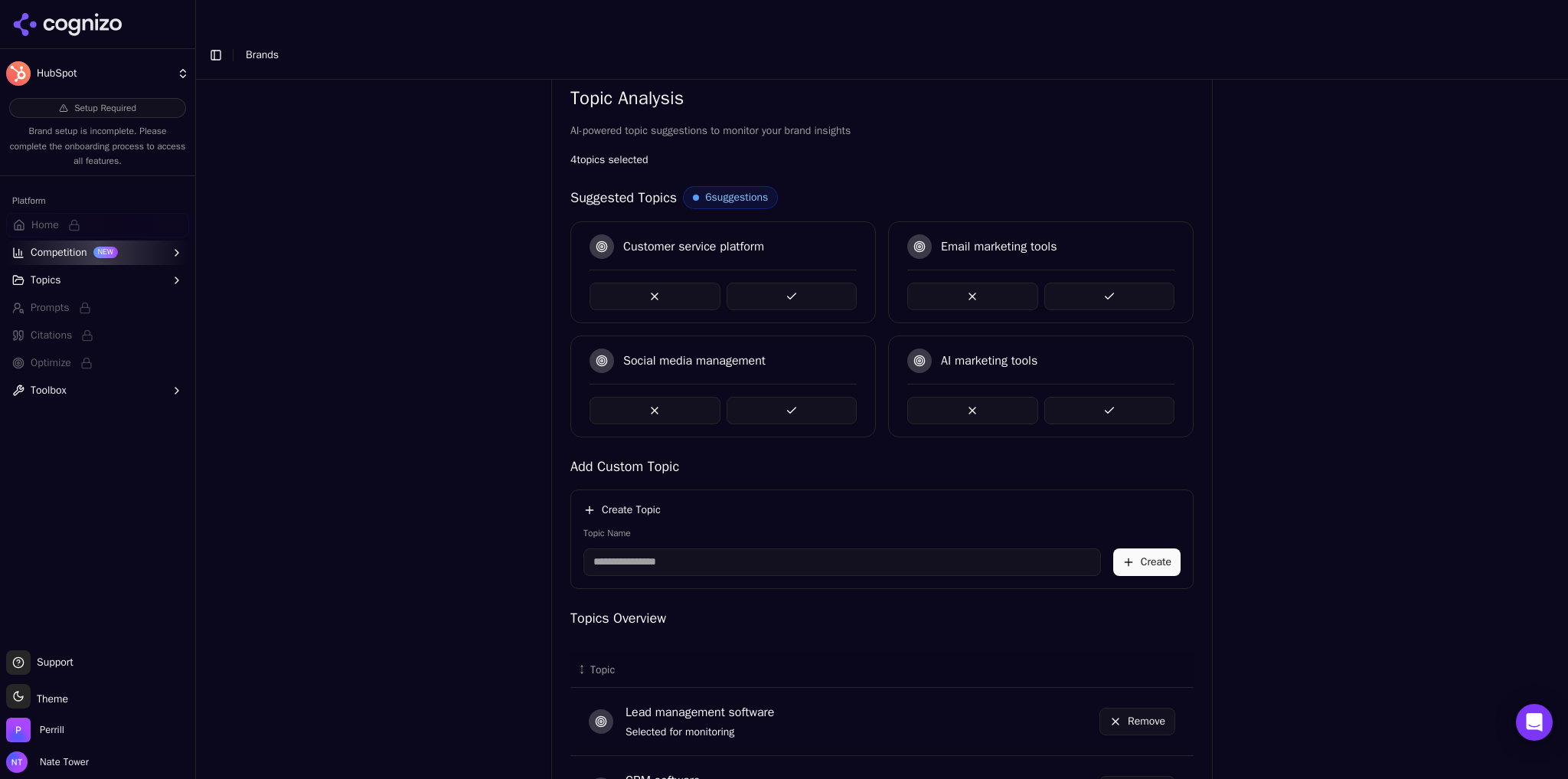 click at bounding box center [1109, 411] 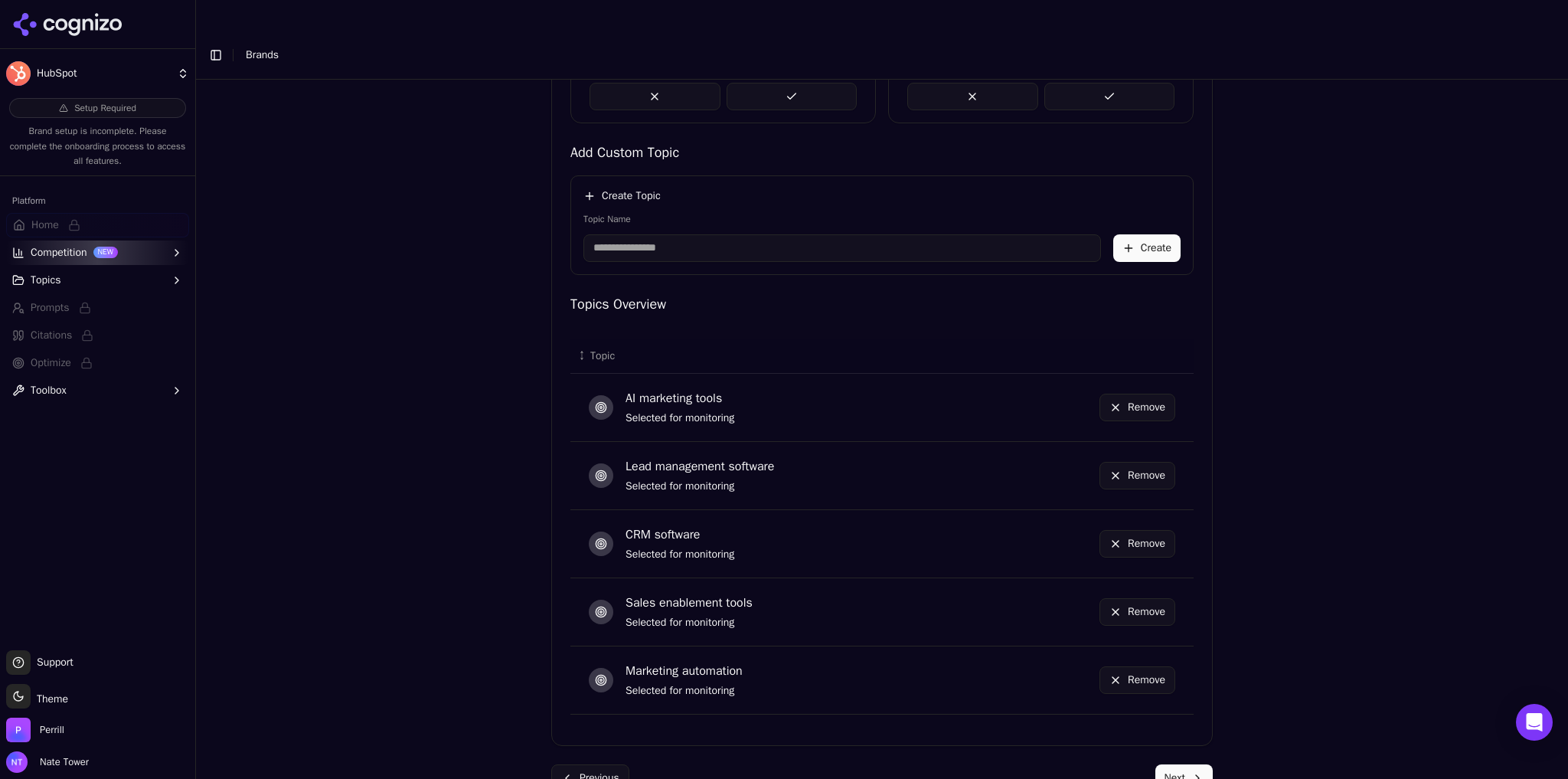 click on "Next" at bounding box center (1184, 778) 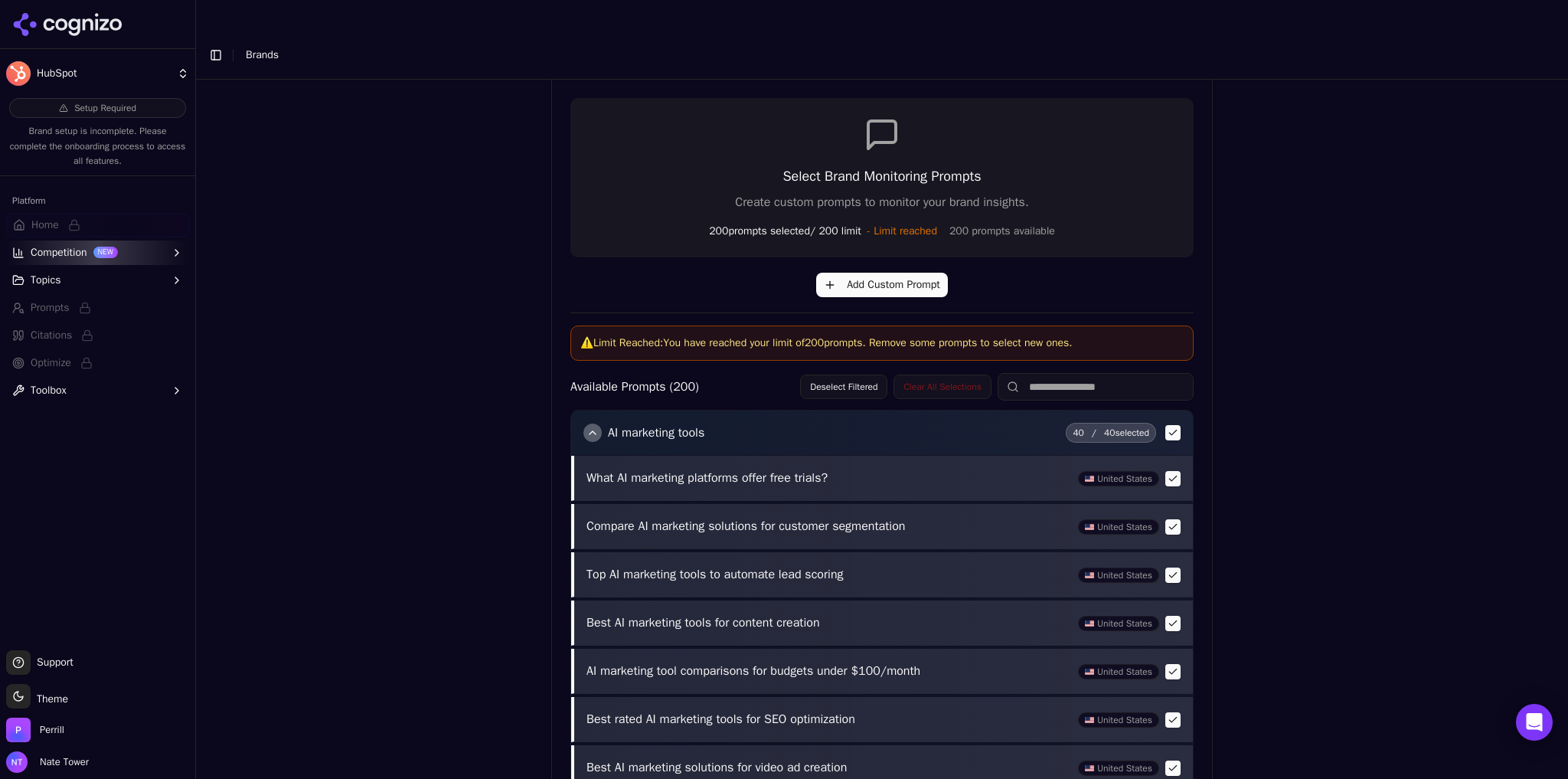 scroll, scrollTop: 506, scrollLeft: 0, axis: vertical 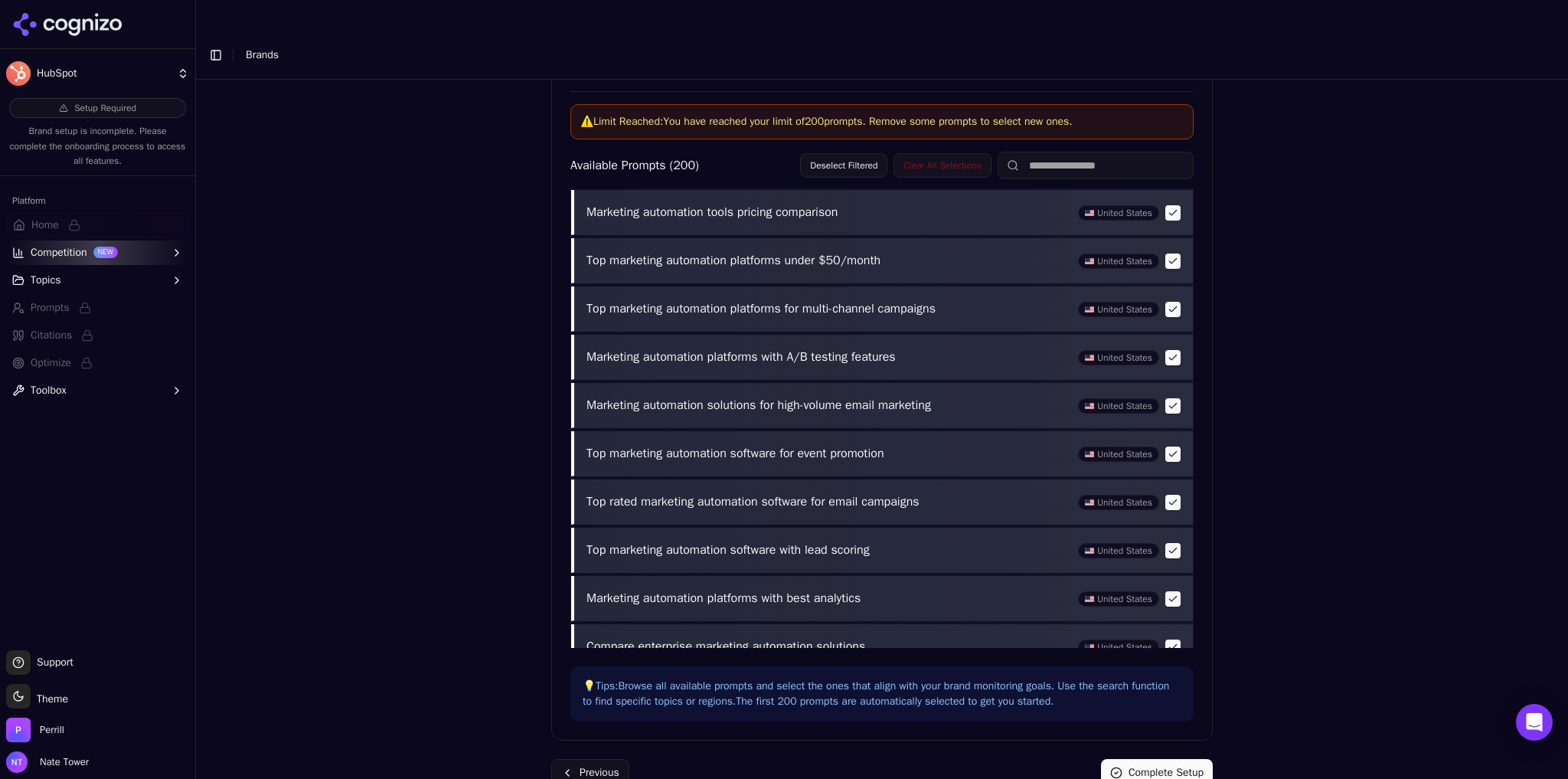 click on "Complete Setup" at bounding box center [1157, 773] 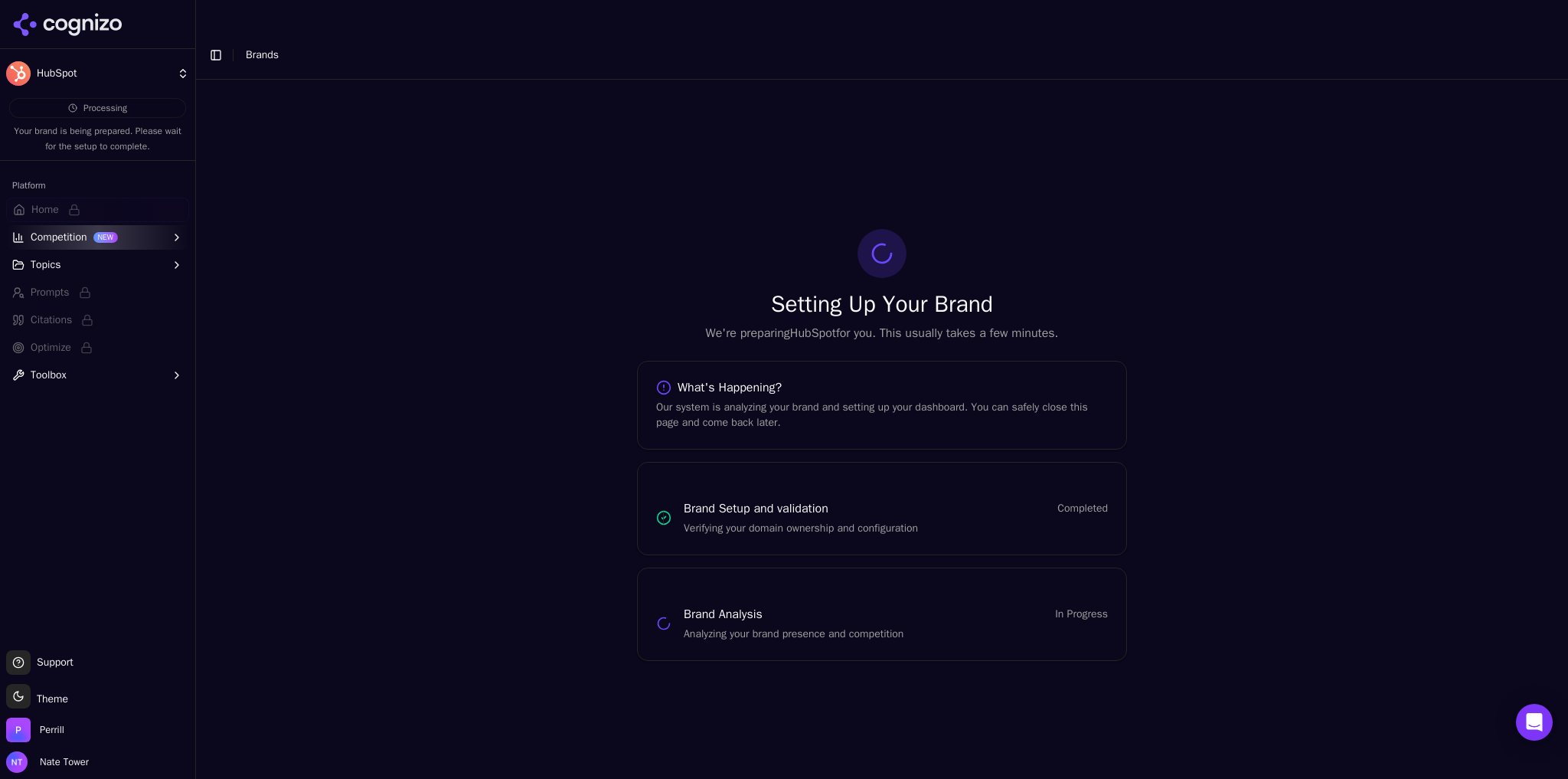 scroll, scrollTop: 0, scrollLeft: 0, axis: both 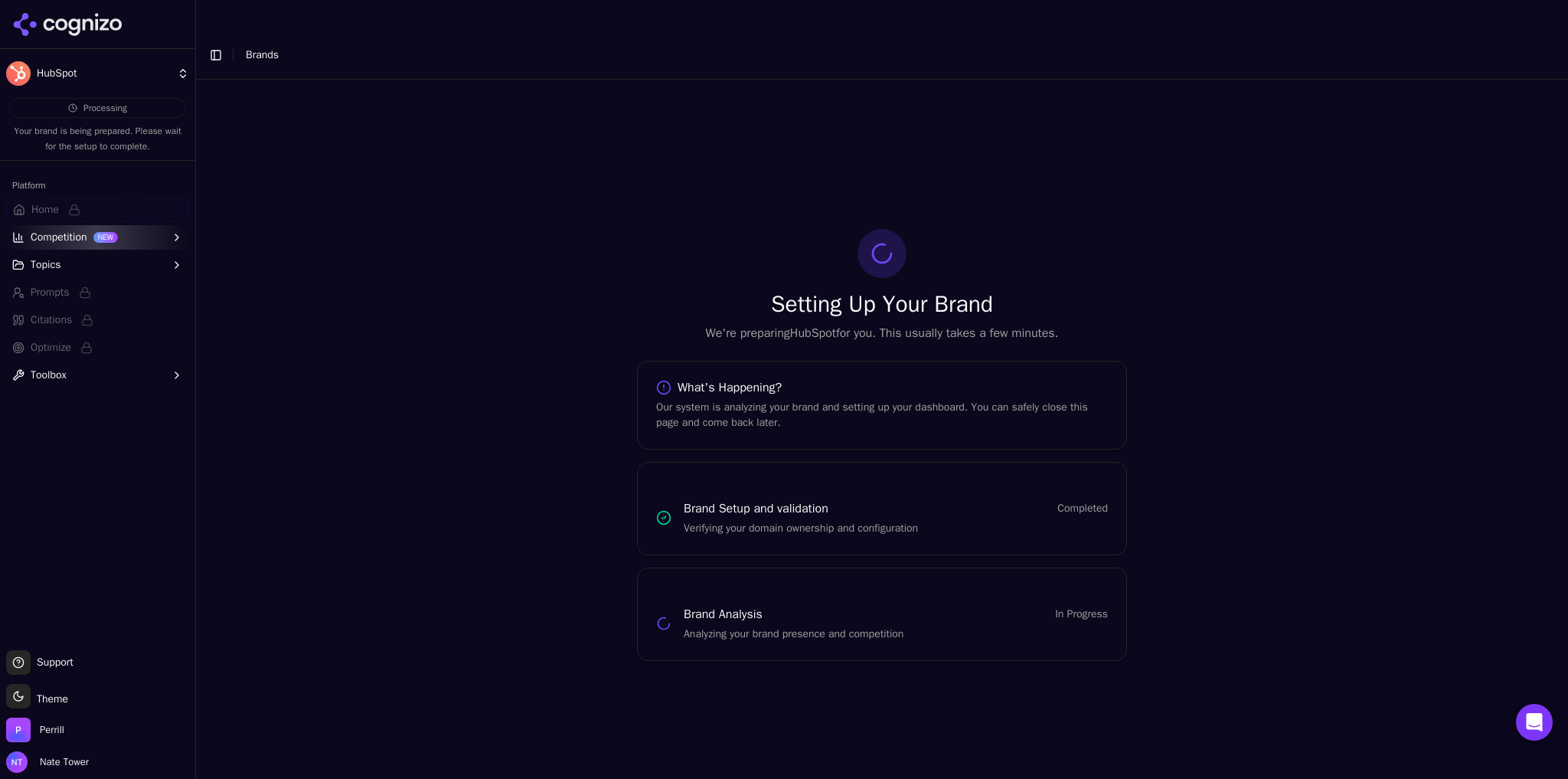 click on "Toggle Sidebar" at bounding box center (216, 55) 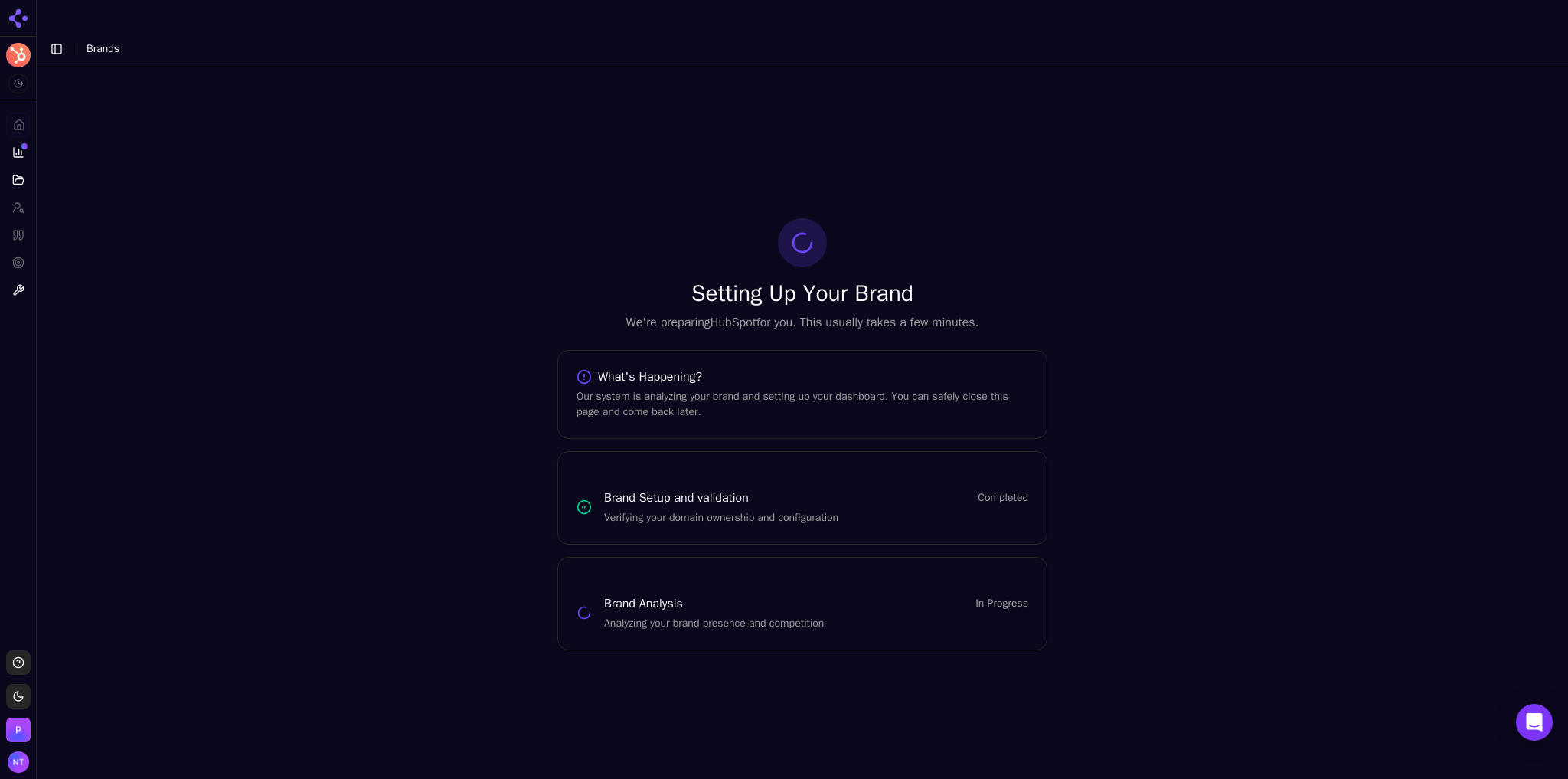 click on "Toggle Sidebar" at bounding box center (57, 49) 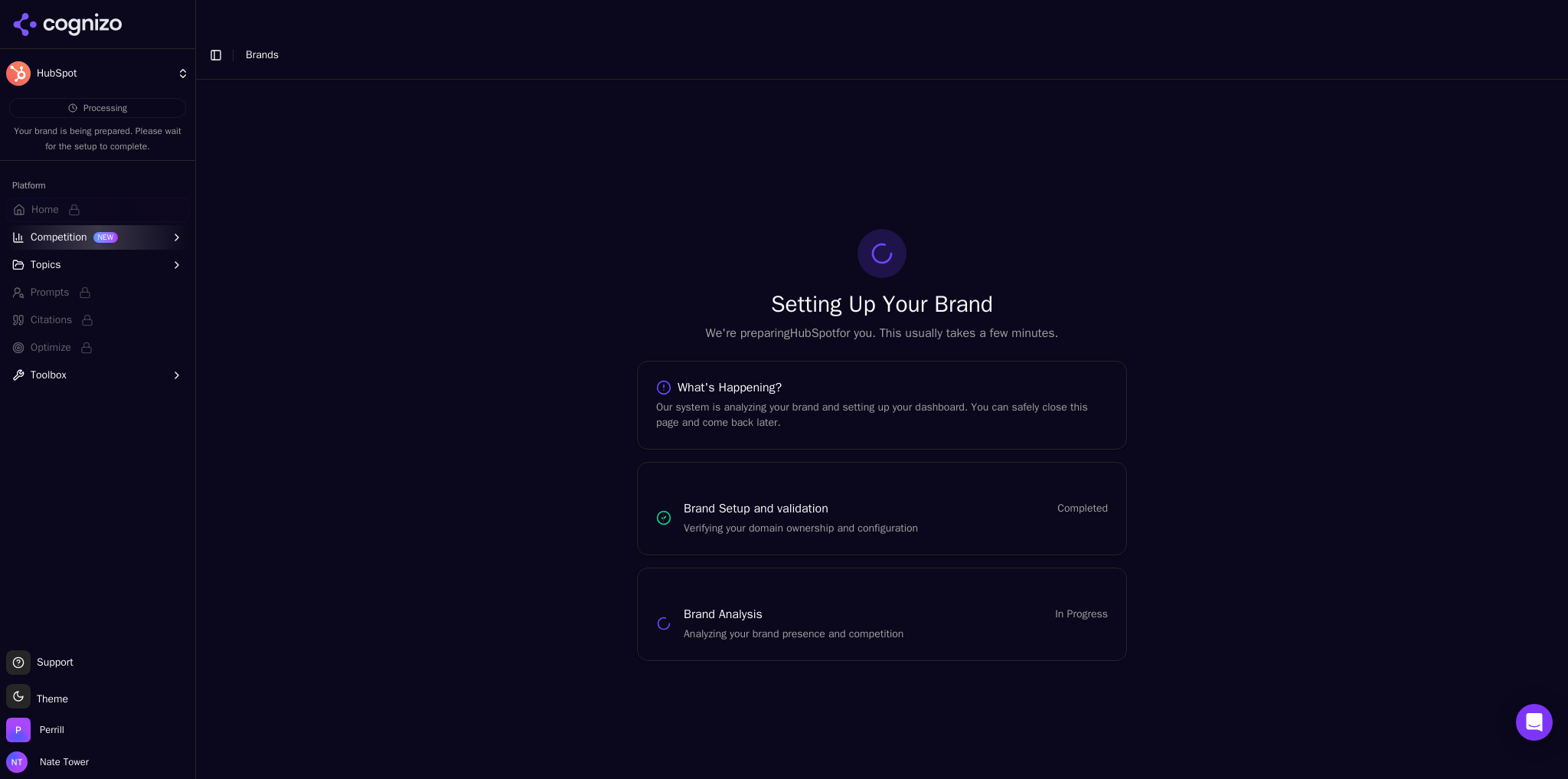 click on "HubSpot Processing Your brand is being prepared. Please wait for the setup to complete. Platform Home Competition NEW Topics Prompts Citations Optimize Toolbox Support Support Toggle theme Theme Perrill Nate Tower Toggle Sidebar Brands Setting Up Your Brand We're preparing HubSpot for you. This usually takes a few minutes. What's Happening? Our system is analyzing your brand and setting up your dashboard. You can safely close this page and come back later. Brand Setup and validation Completed Verifying your domain ownership and configuration Brand Analysis In Progress Analyzing your brand presence and competition
[NUMBER]" at bounding box center [784, 404] 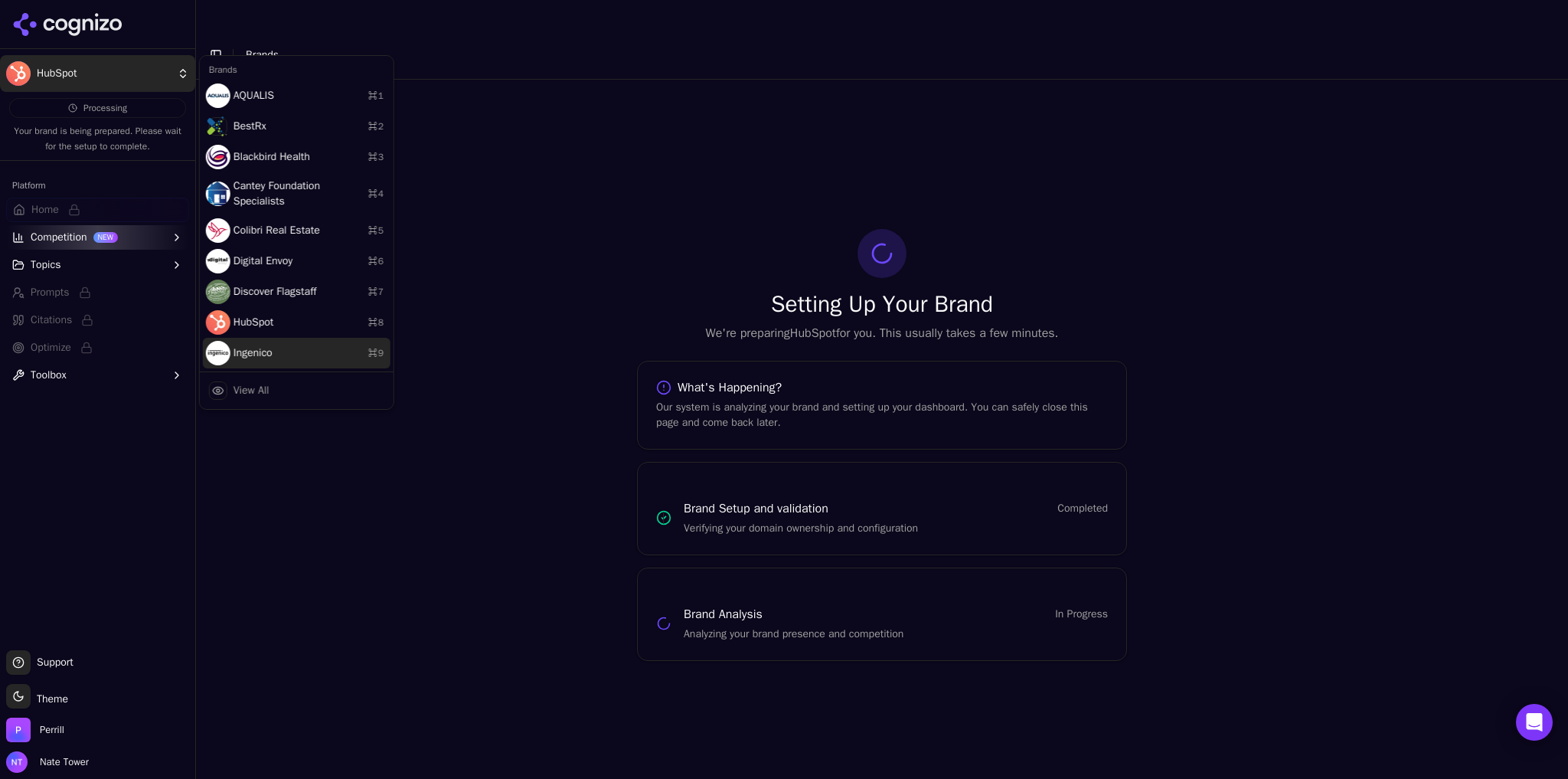 click on "Ingenico ⌘ 9" at bounding box center (296, 353) 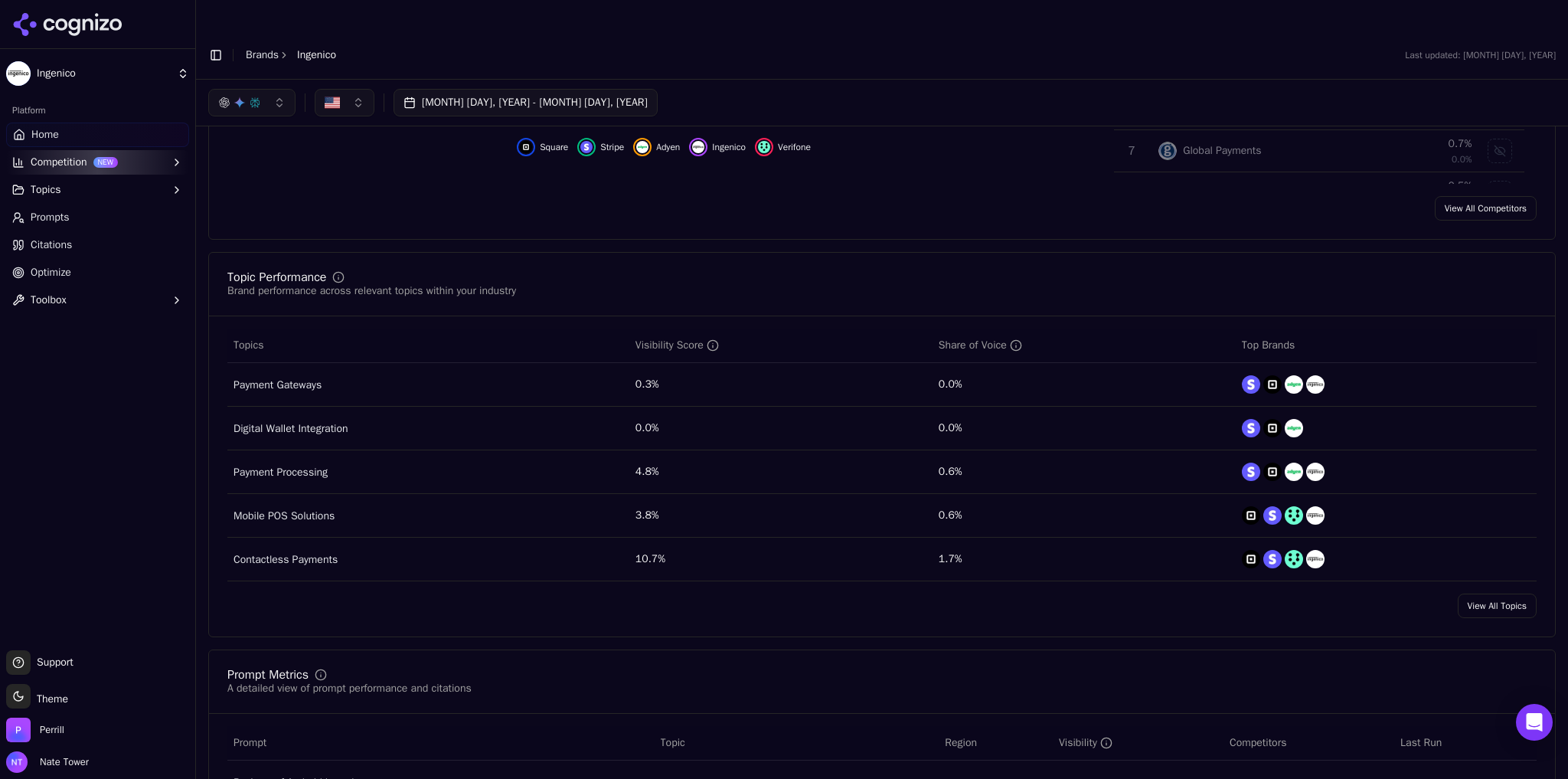 scroll, scrollTop: 465, scrollLeft: 0, axis: vertical 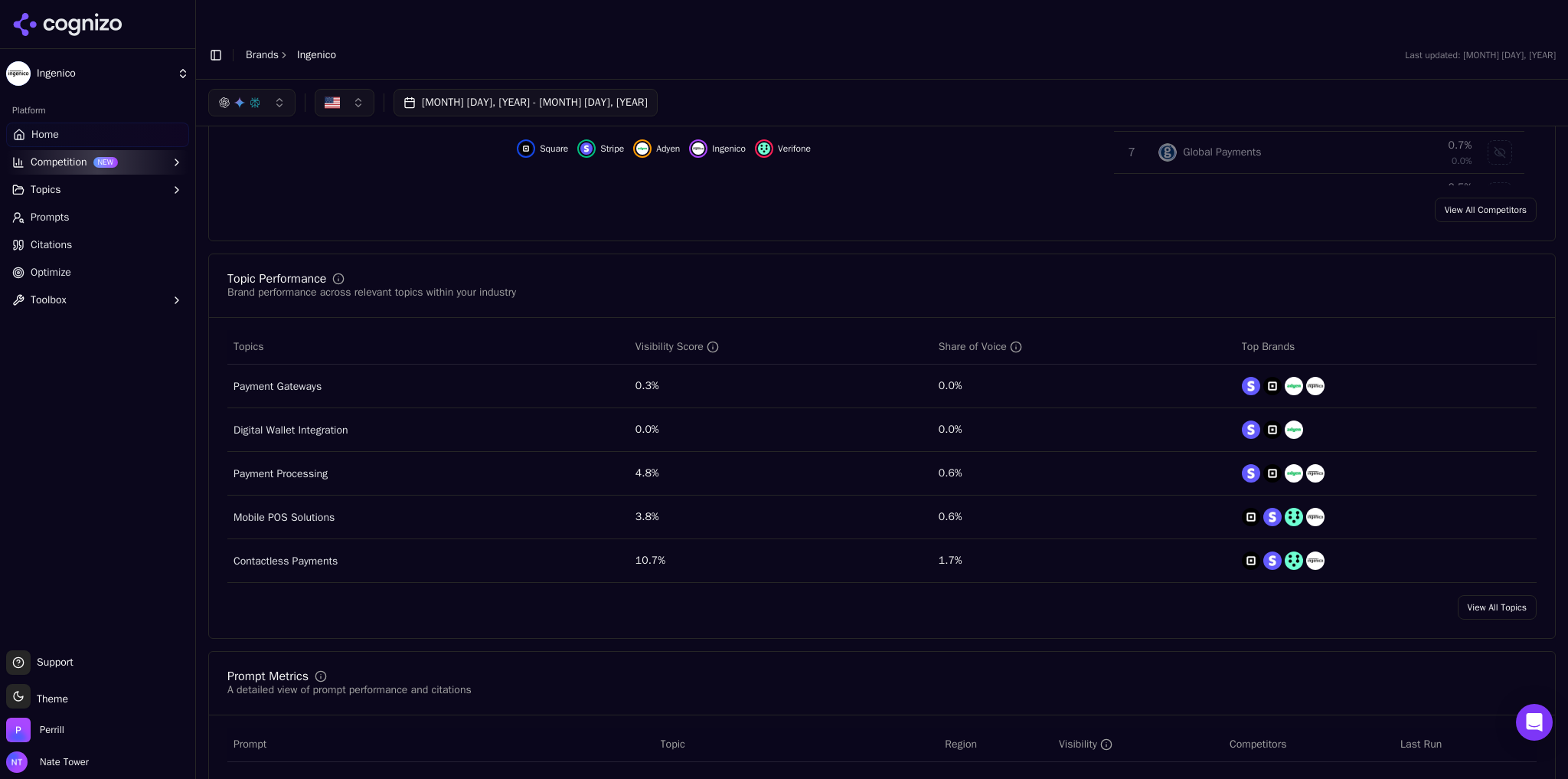 click on "View All Topics" at bounding box center [1497, 607] 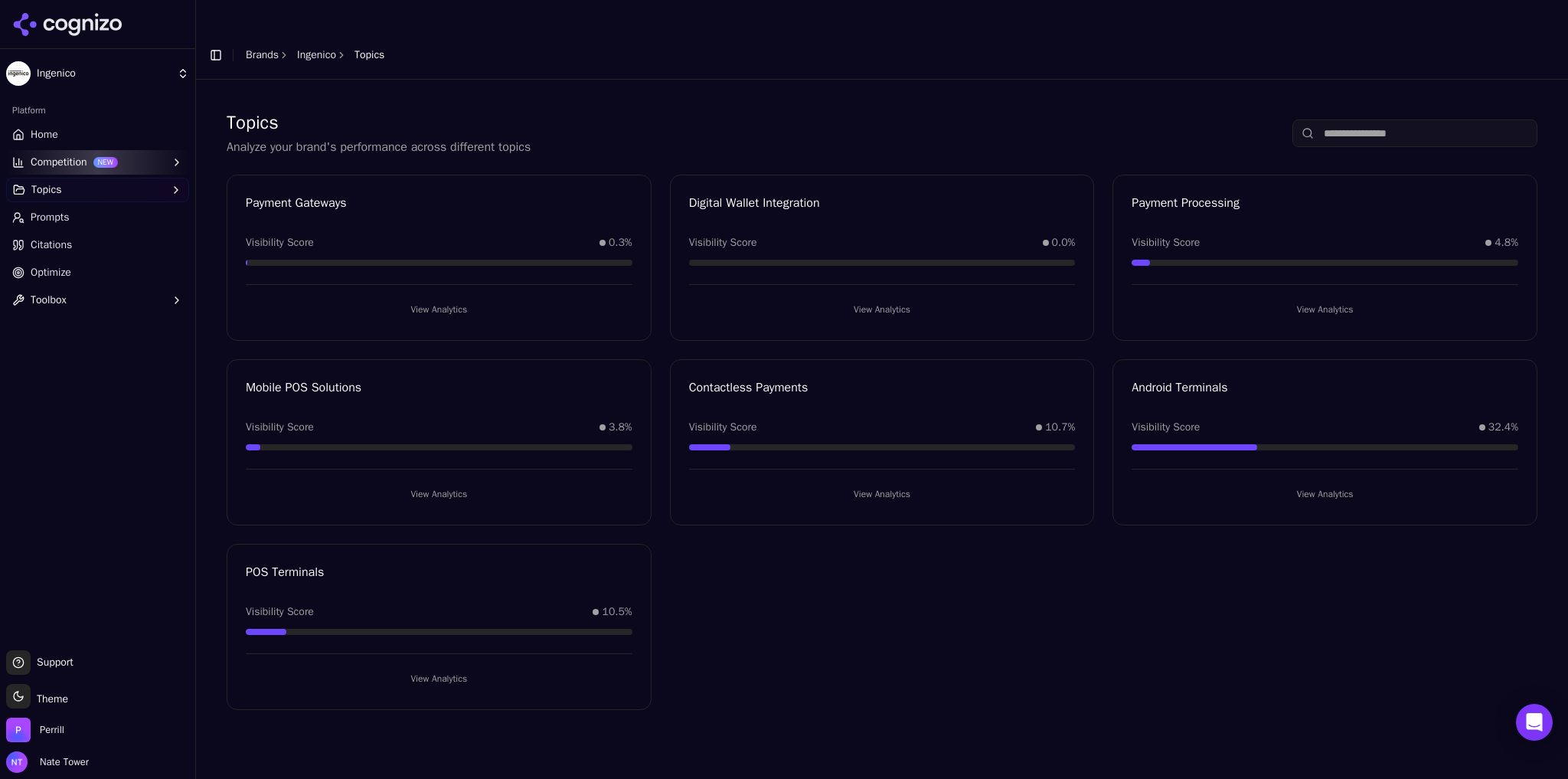 click on "View Analytics" at bounding box center [1325, 494] 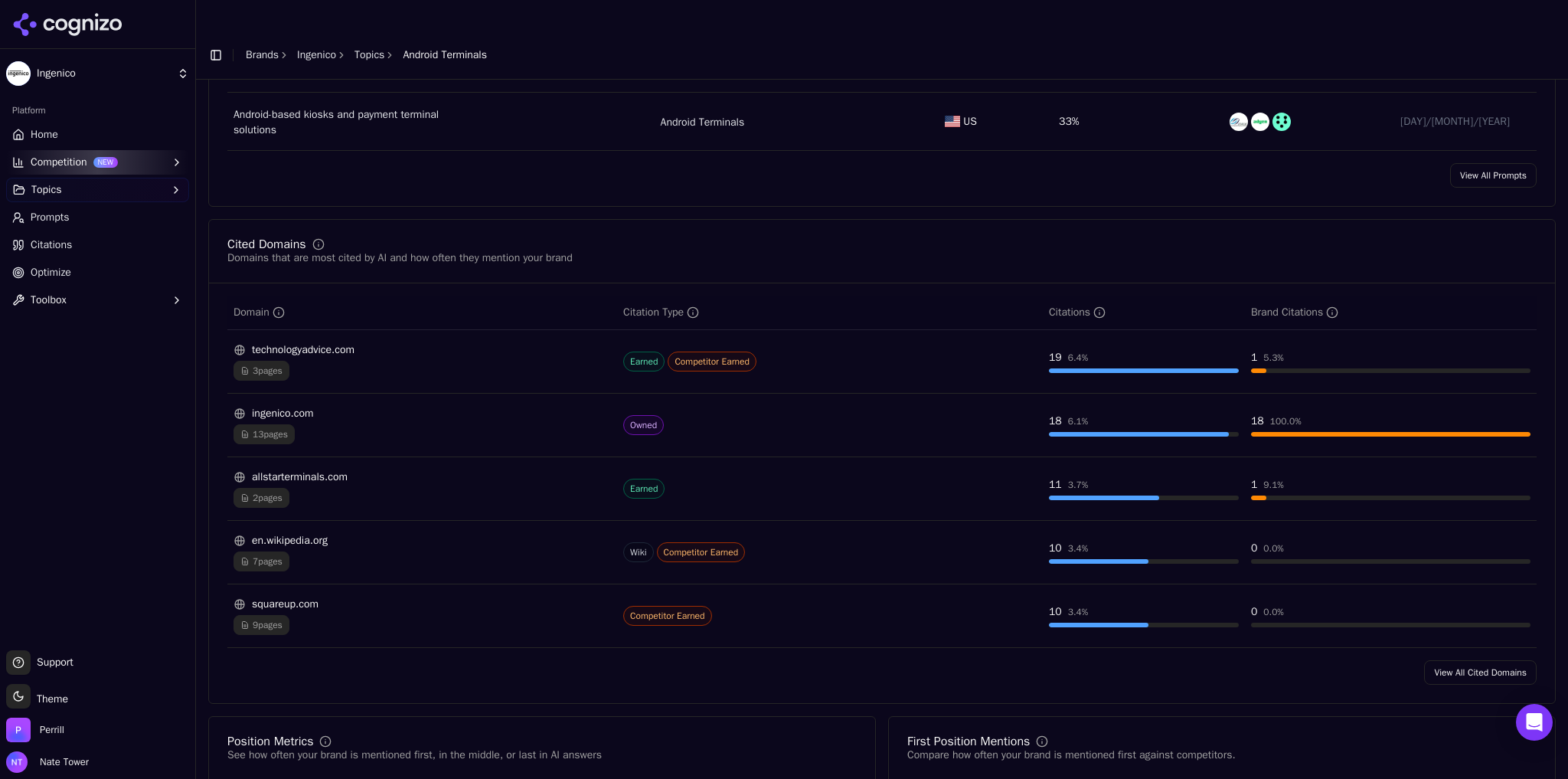 scroll, scrollTop: 0, scrollLeft: 0, axis: both 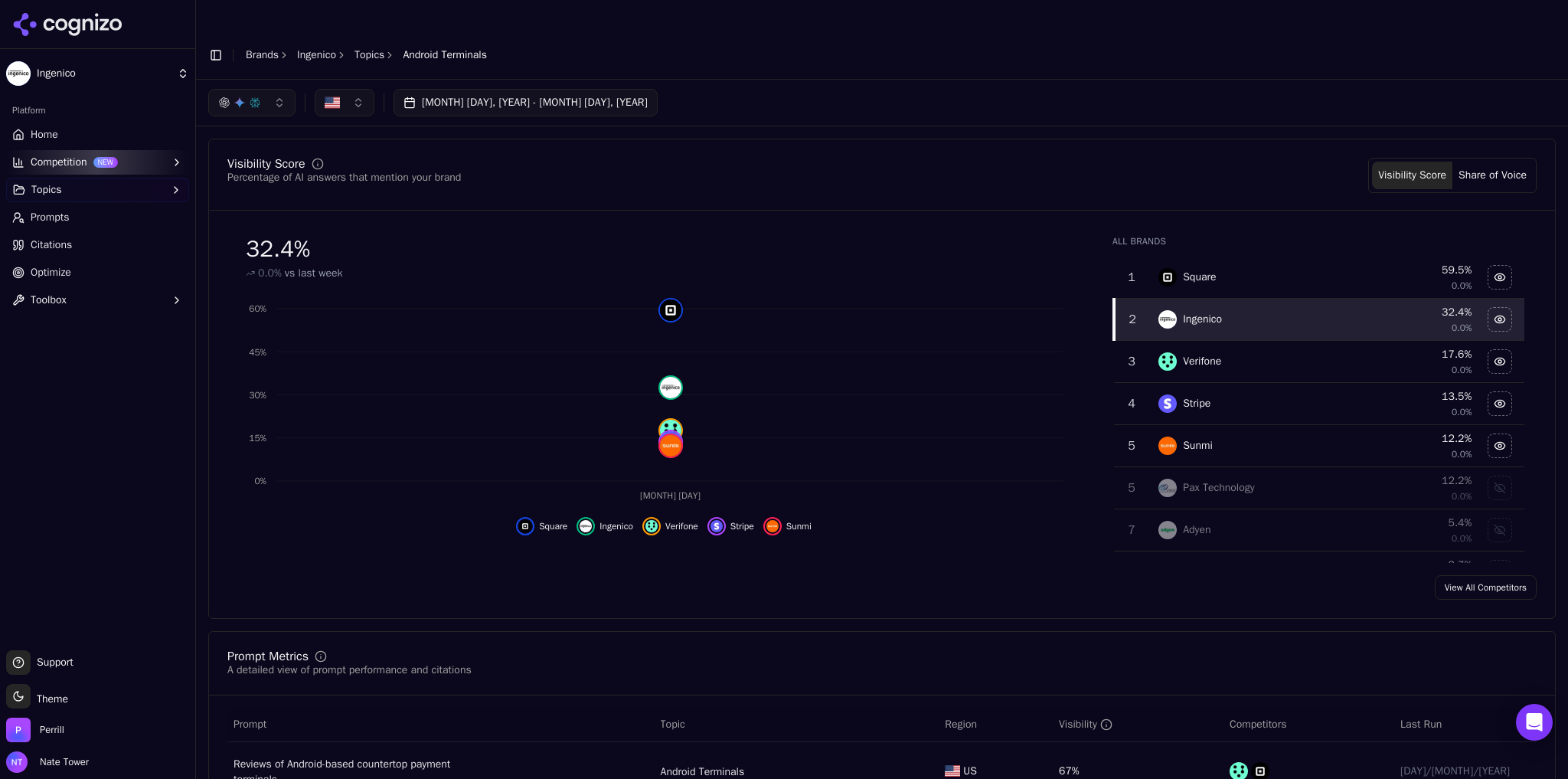 click on "Ingenico" at bounding box center [316, 55] 